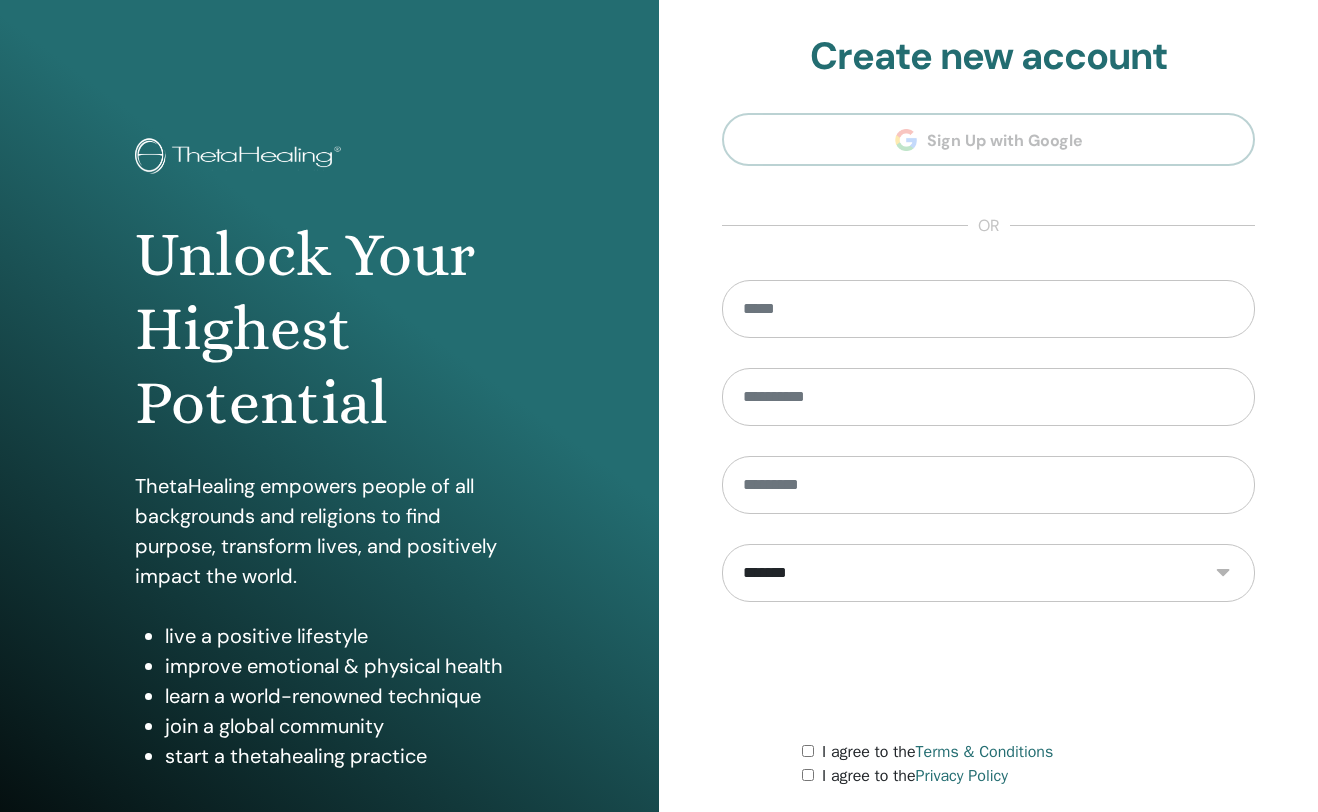 scroll, scrollTop: 148, scrollLeft: 0, axis: vertical 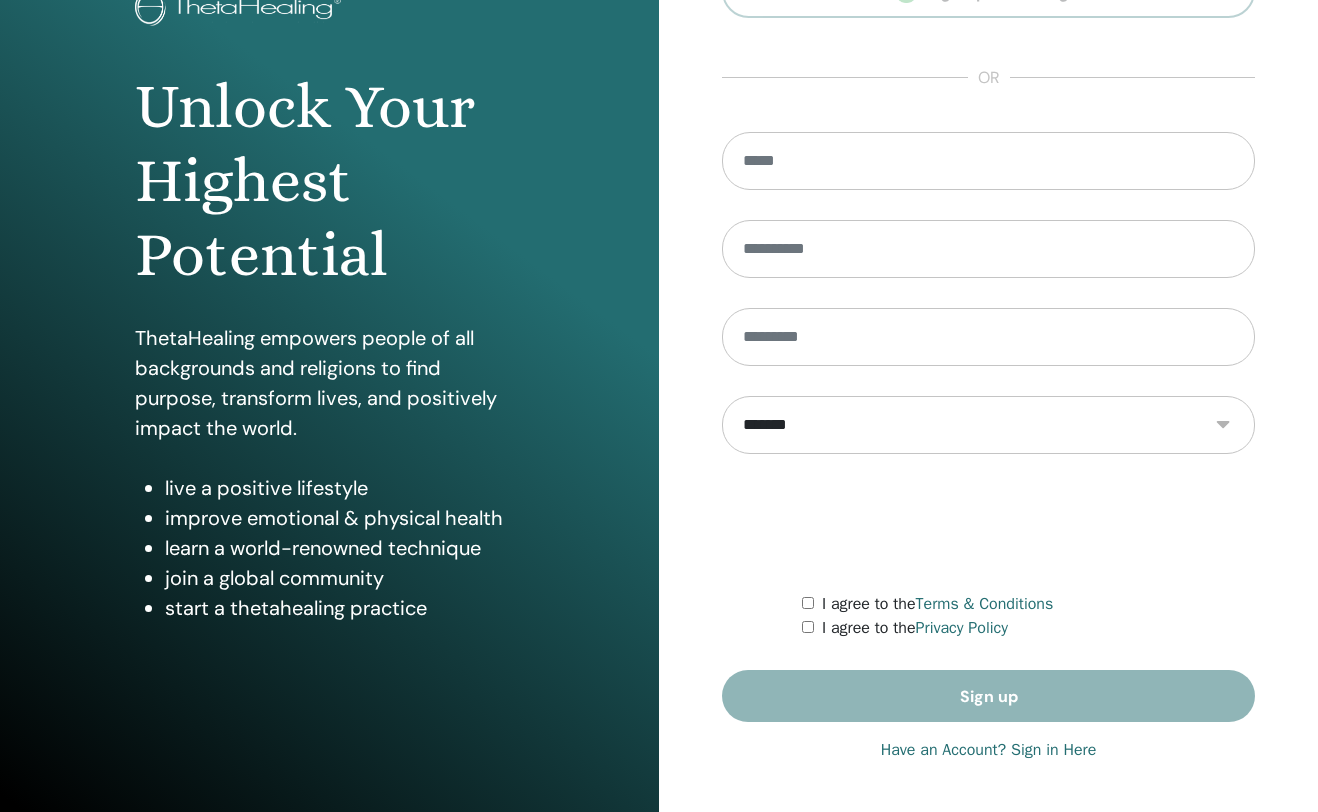 click on "Have an Account? Sign in Here" at bounding box center [989, 750] 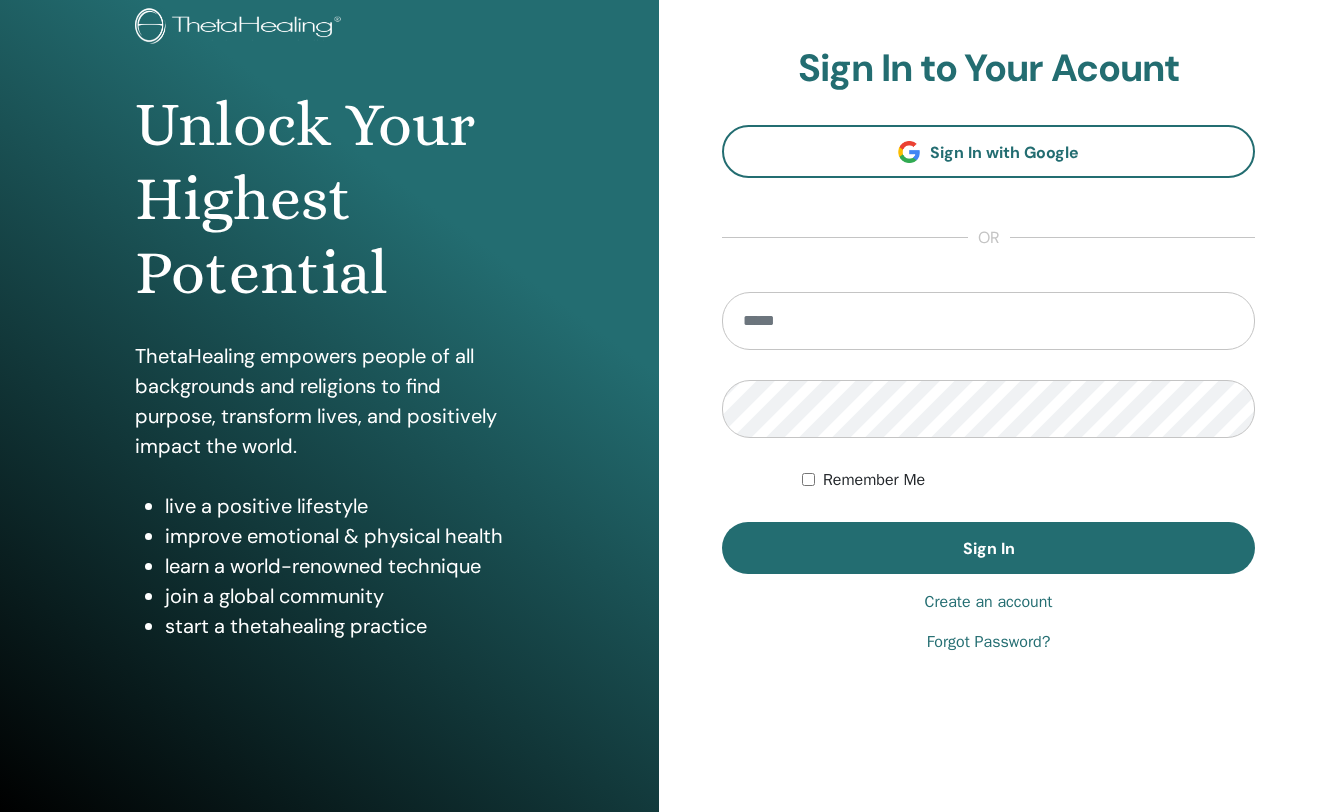 scroll, scrollTop: 0, scrollLeft: 0, axis: both 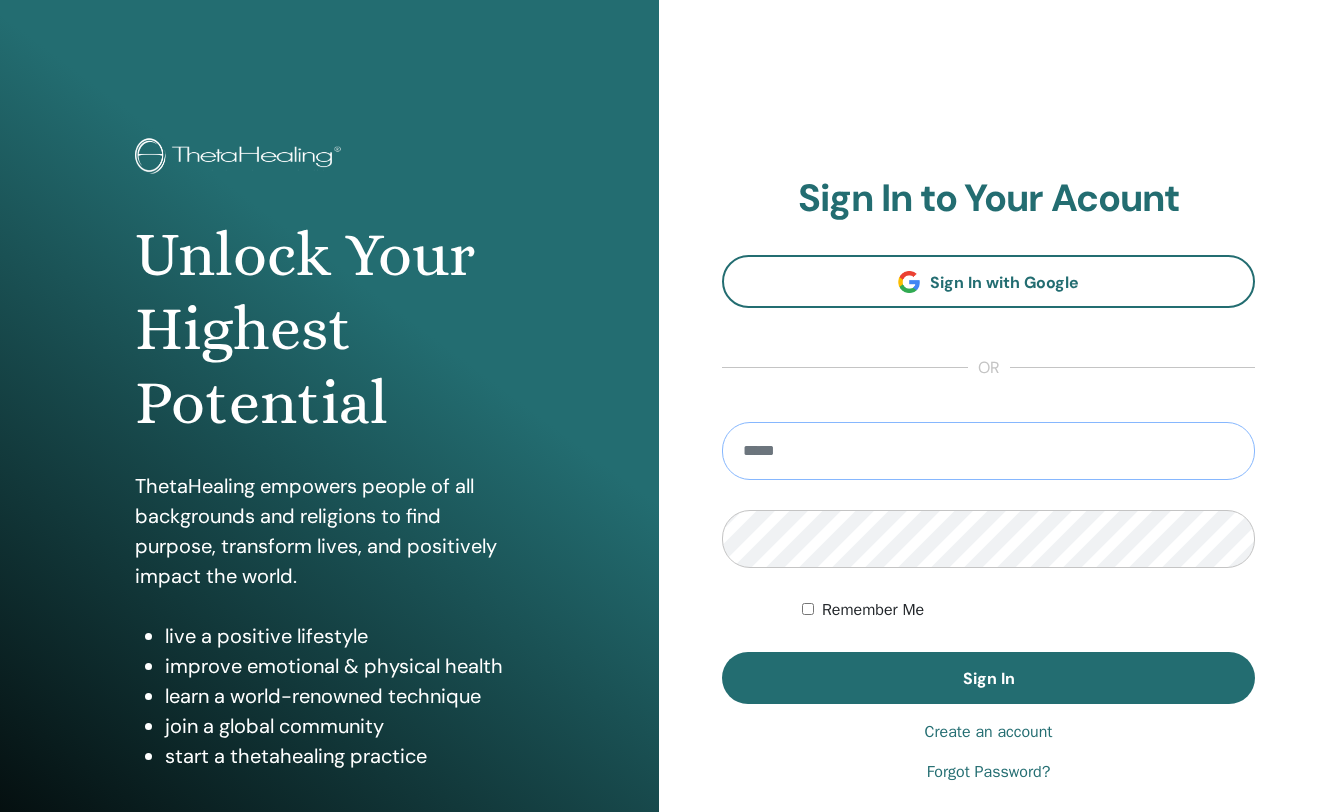 type on "**********" 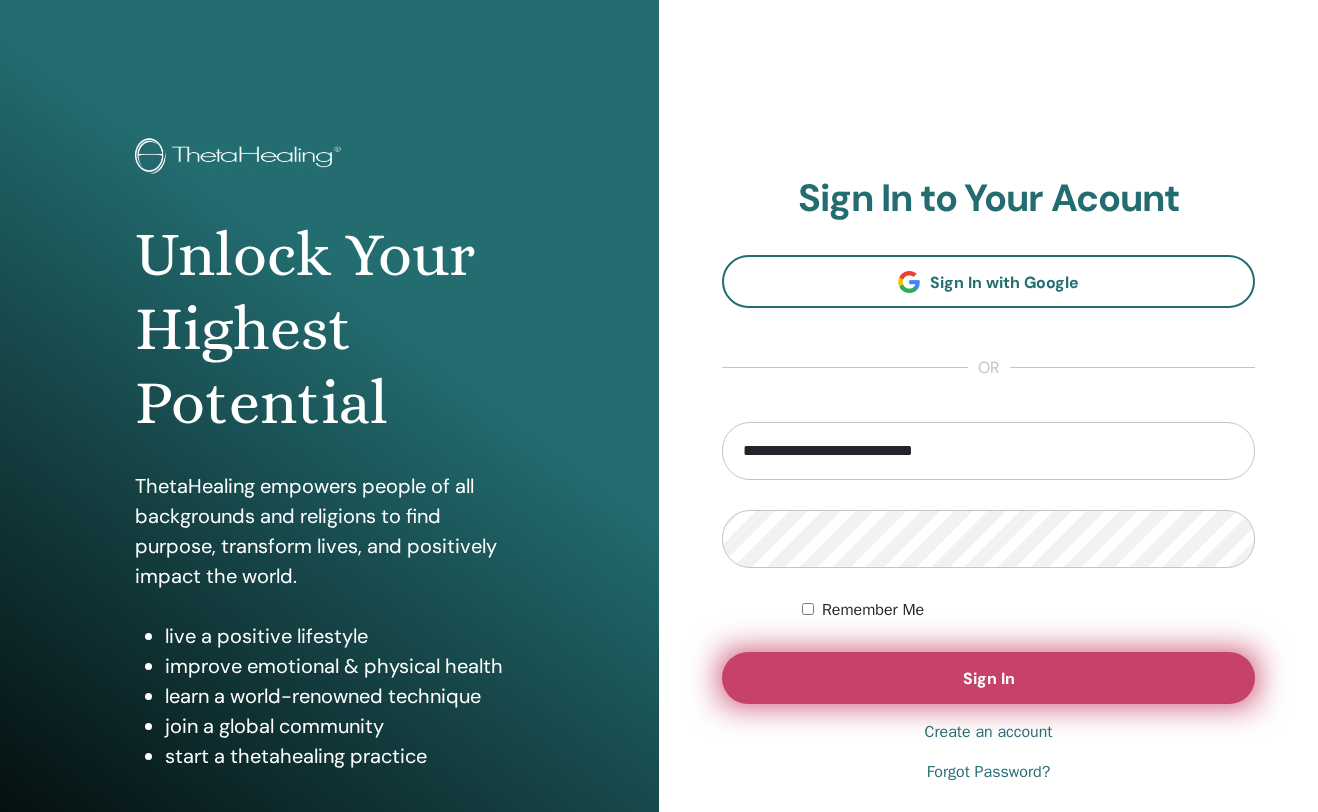 click on "Sign In" at bounding box center (988, 678) 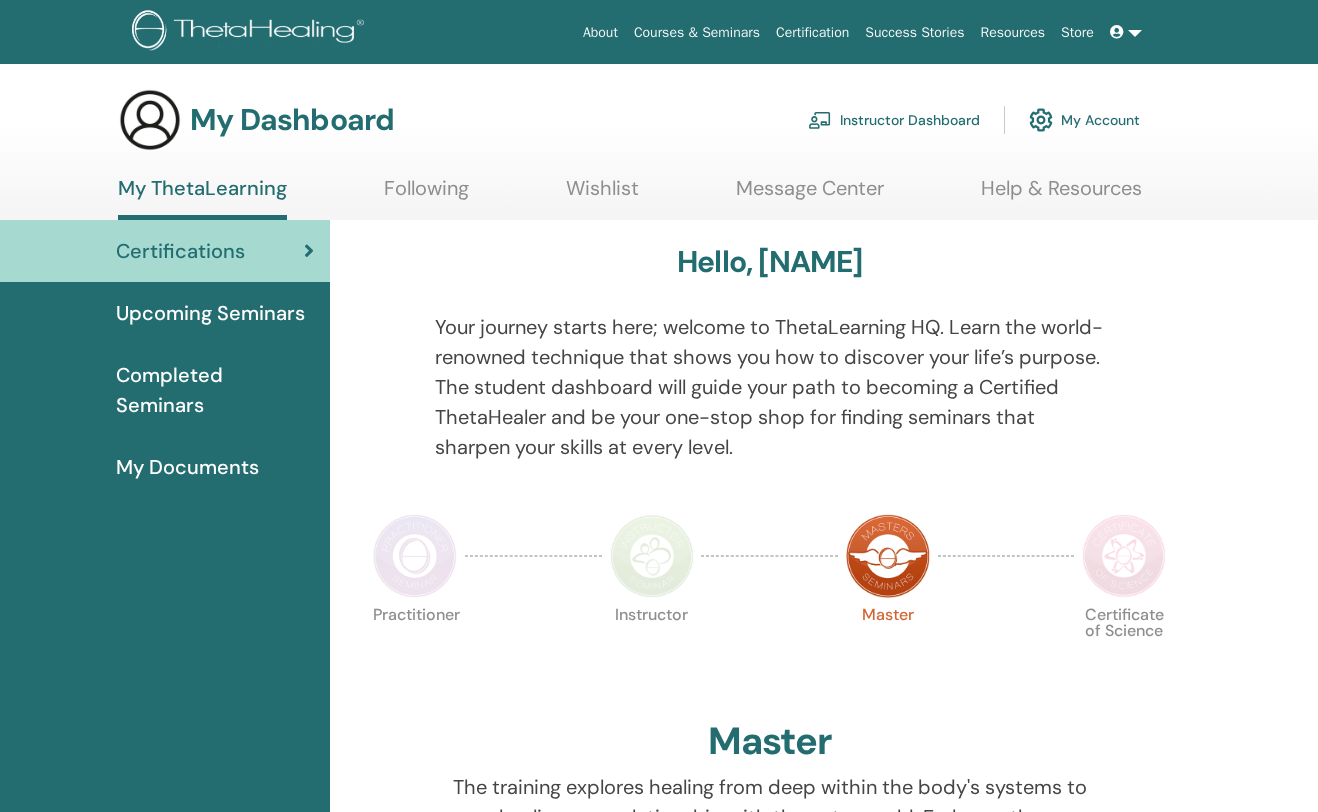 scroll, scrollTop: 0, scrollLeft: 0, axis: both 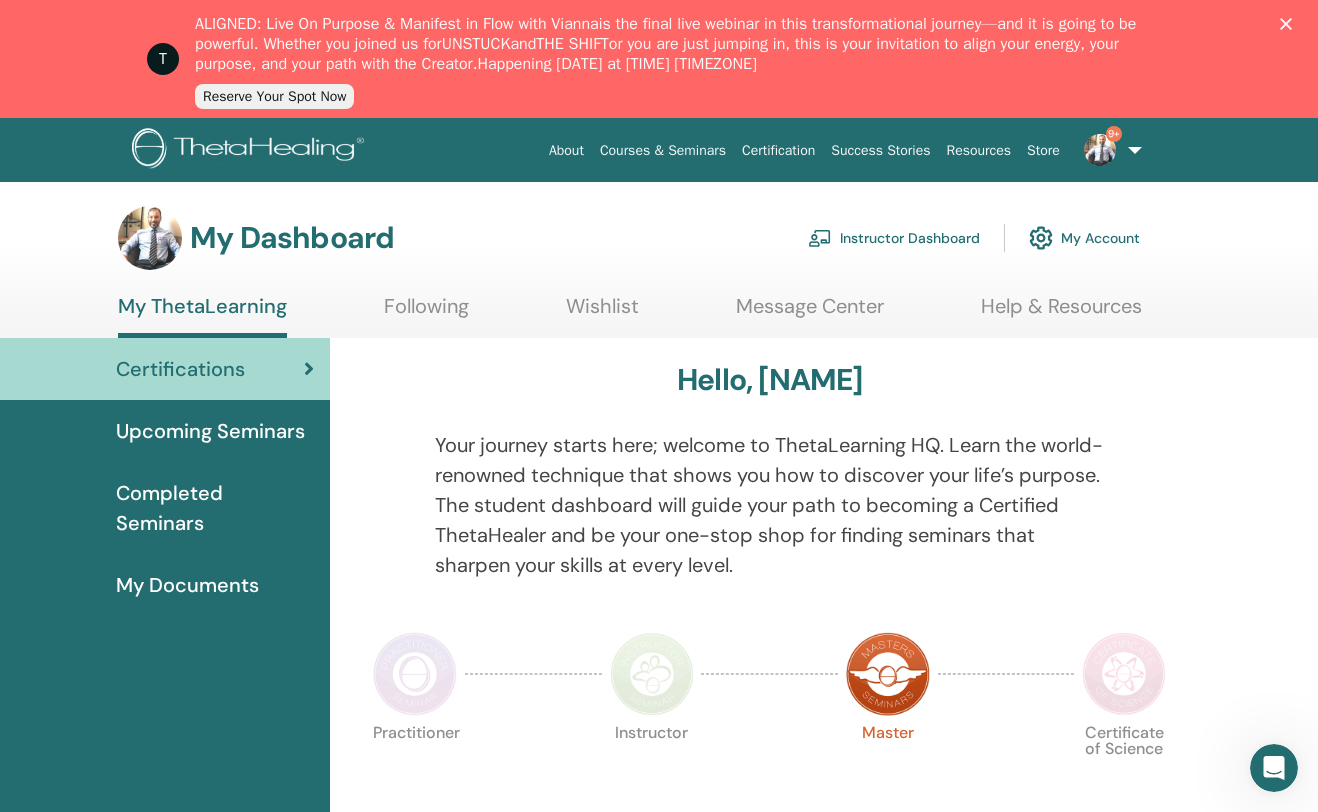 click on "Instructor Dashboard" at bounding box center [894, 238] 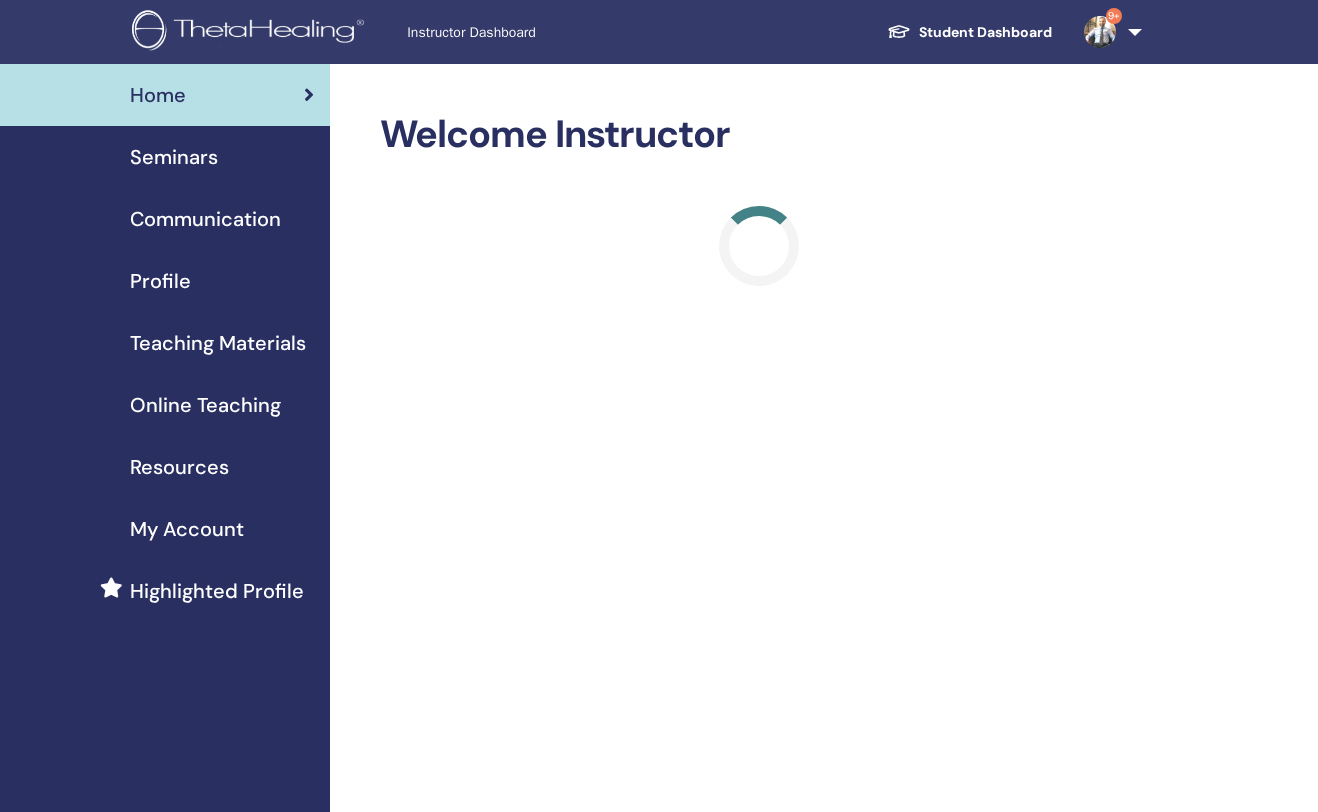 scroll, scrollTop: 0, scrollLeft: 0, axis: both 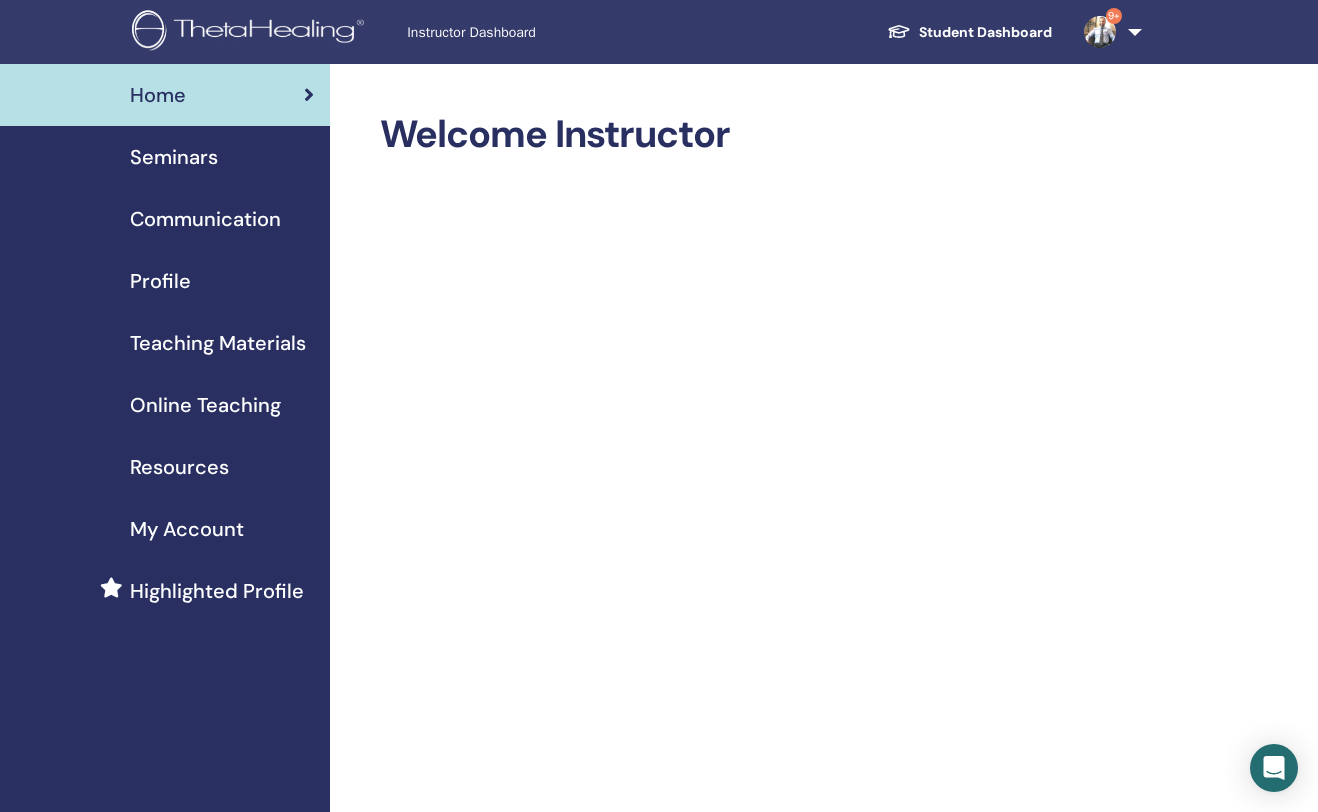 click on "Seminars" at bounding box center (174, 157) 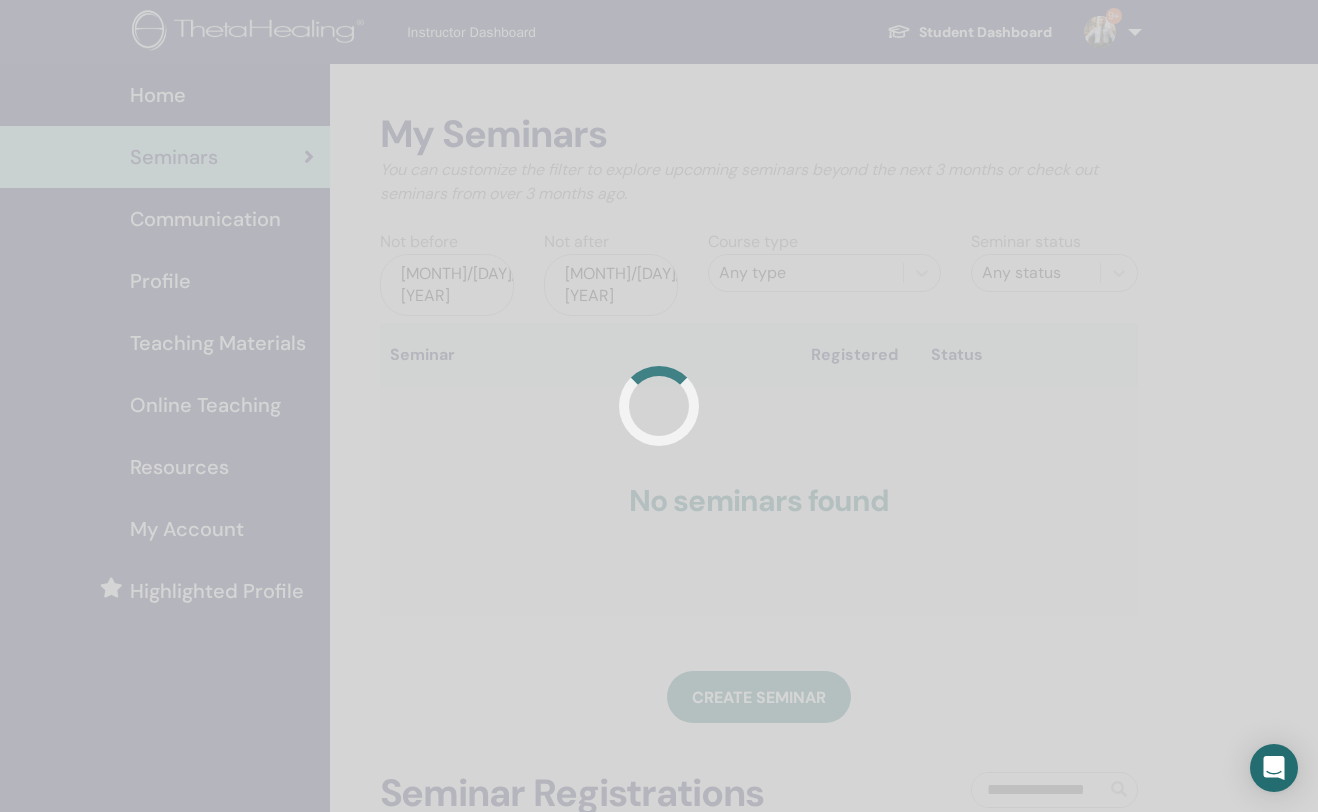 scroll, scrollTop: 0, scrollLeft: 0, axis: both 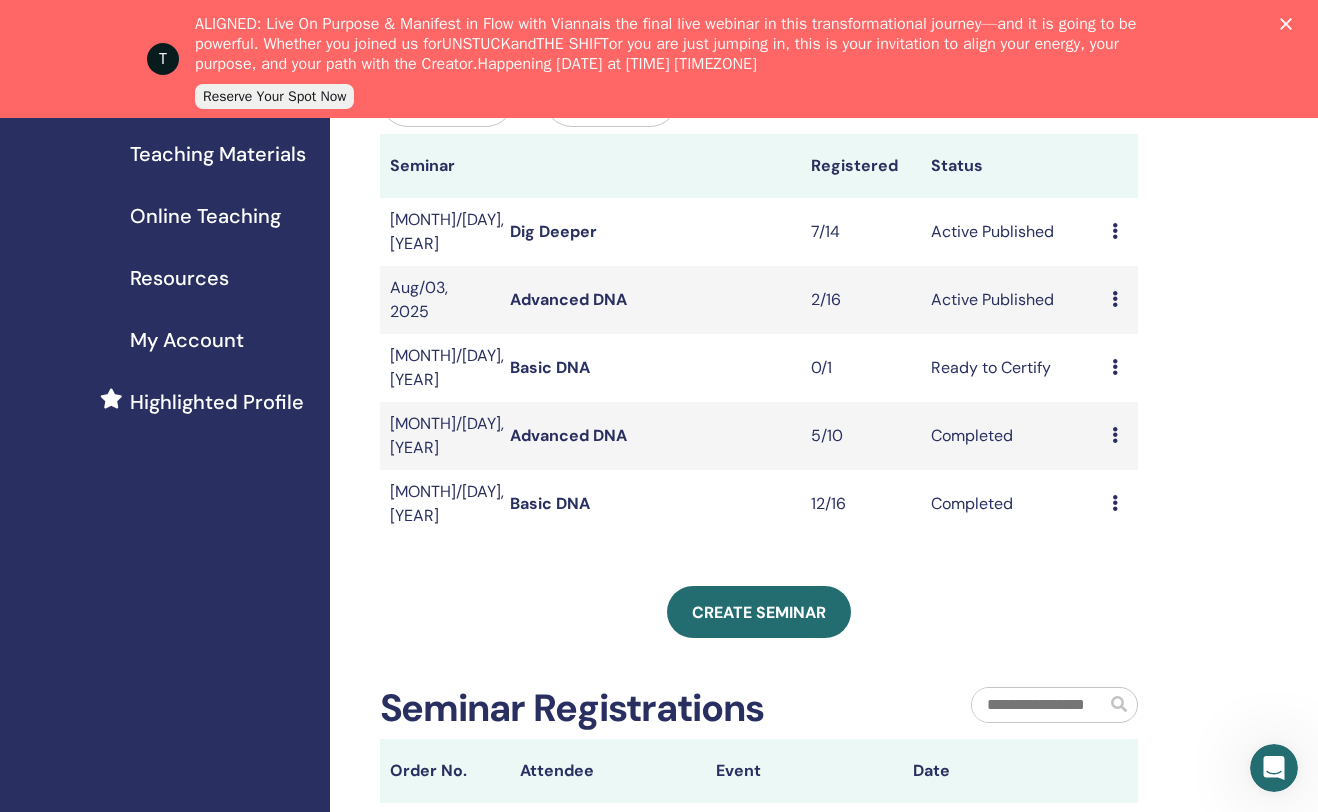 click on "Advanced DNA" at bounding box center (568, 299) 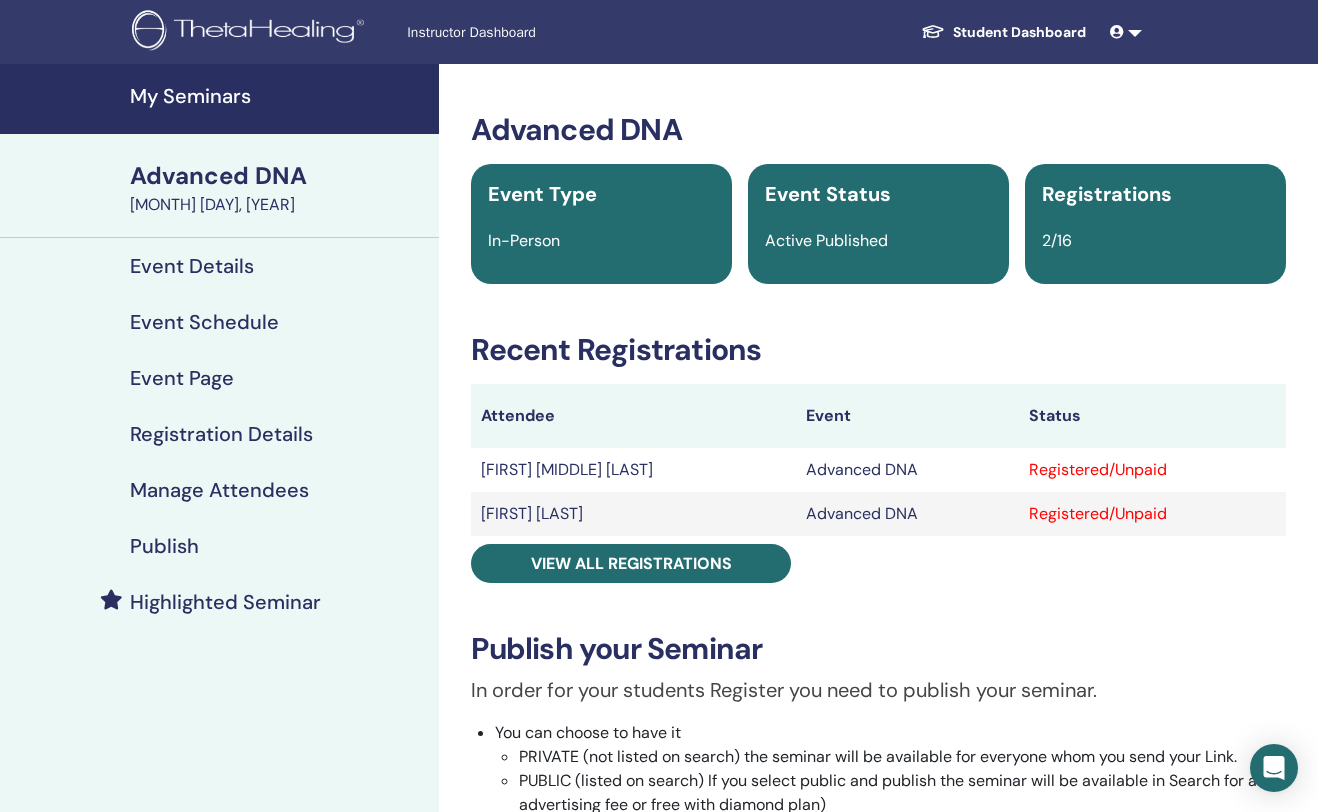 scroll, scrollTop: 0, scrollLeft: 0, axis: both 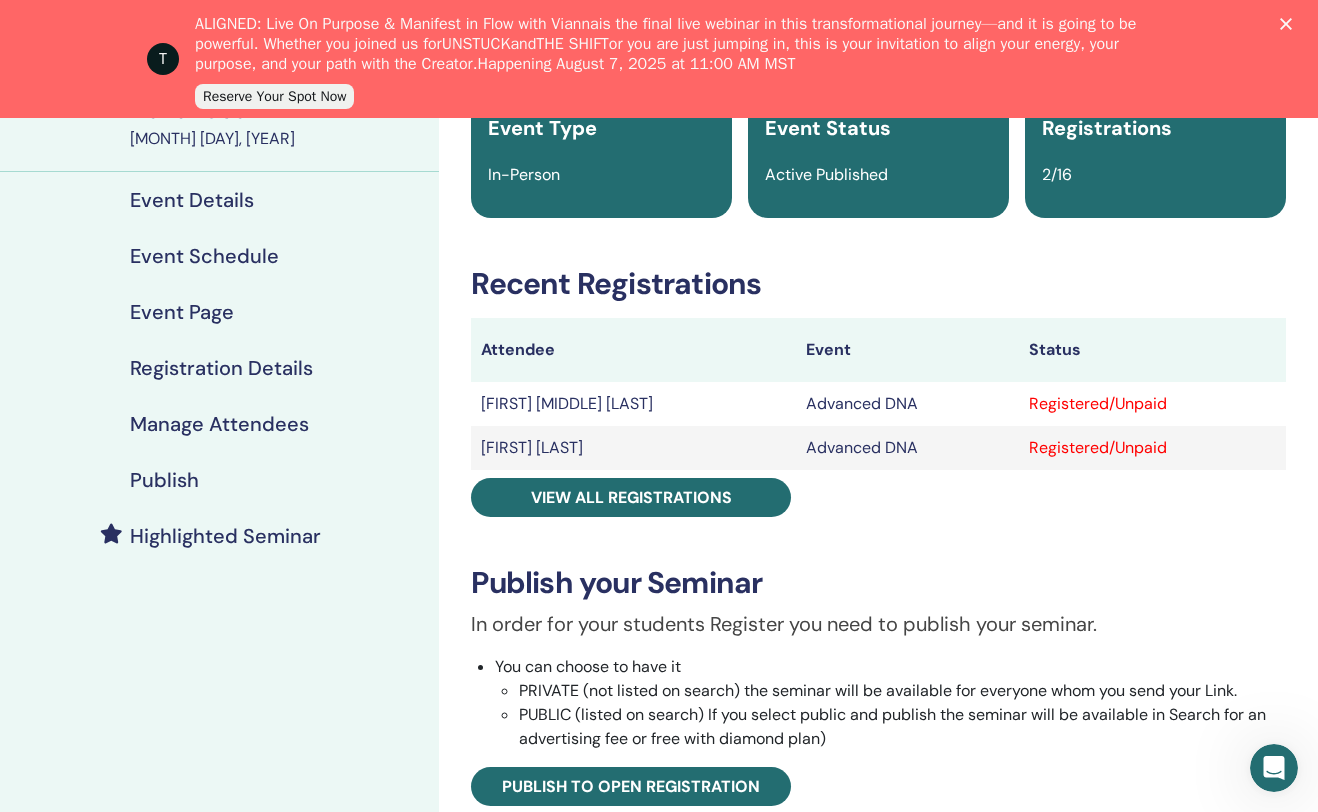 click on "Event Schedule" at bounding box center (204, 256) 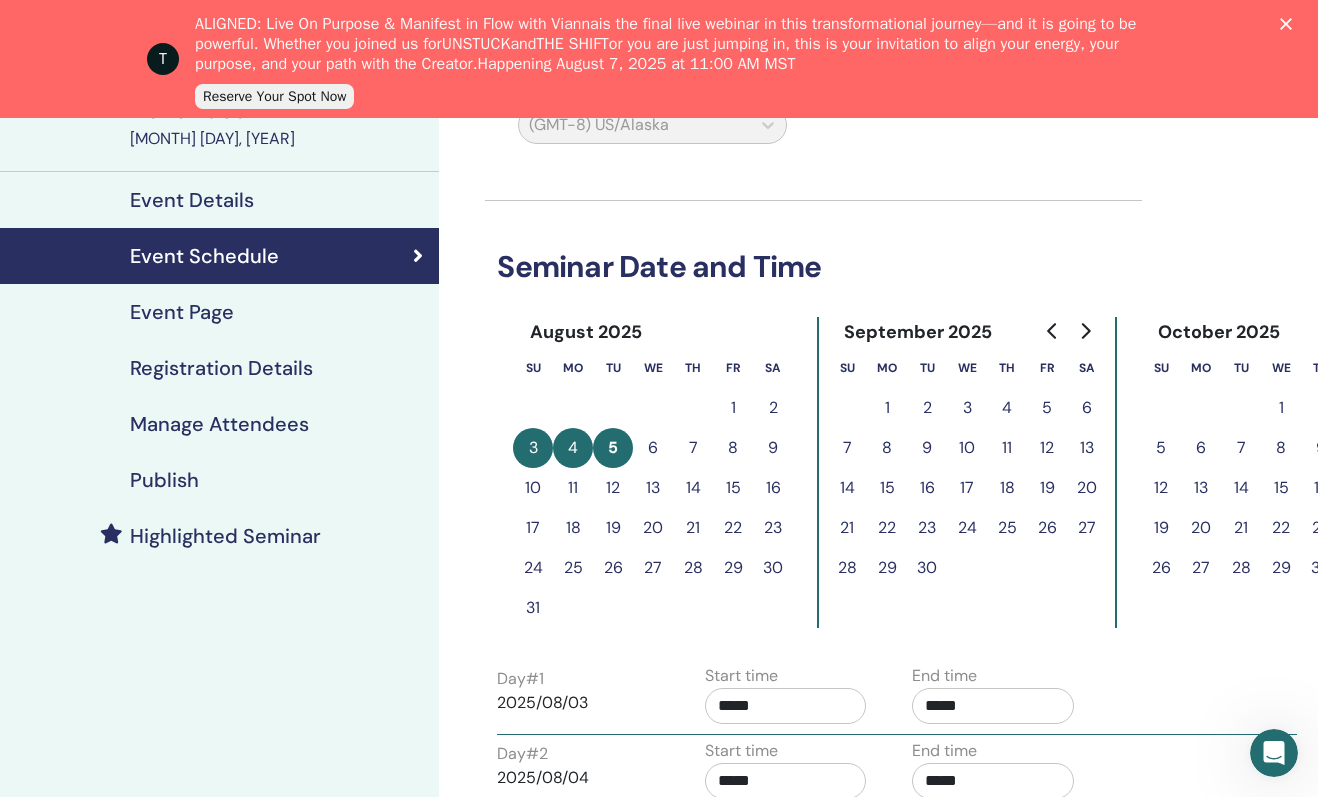click 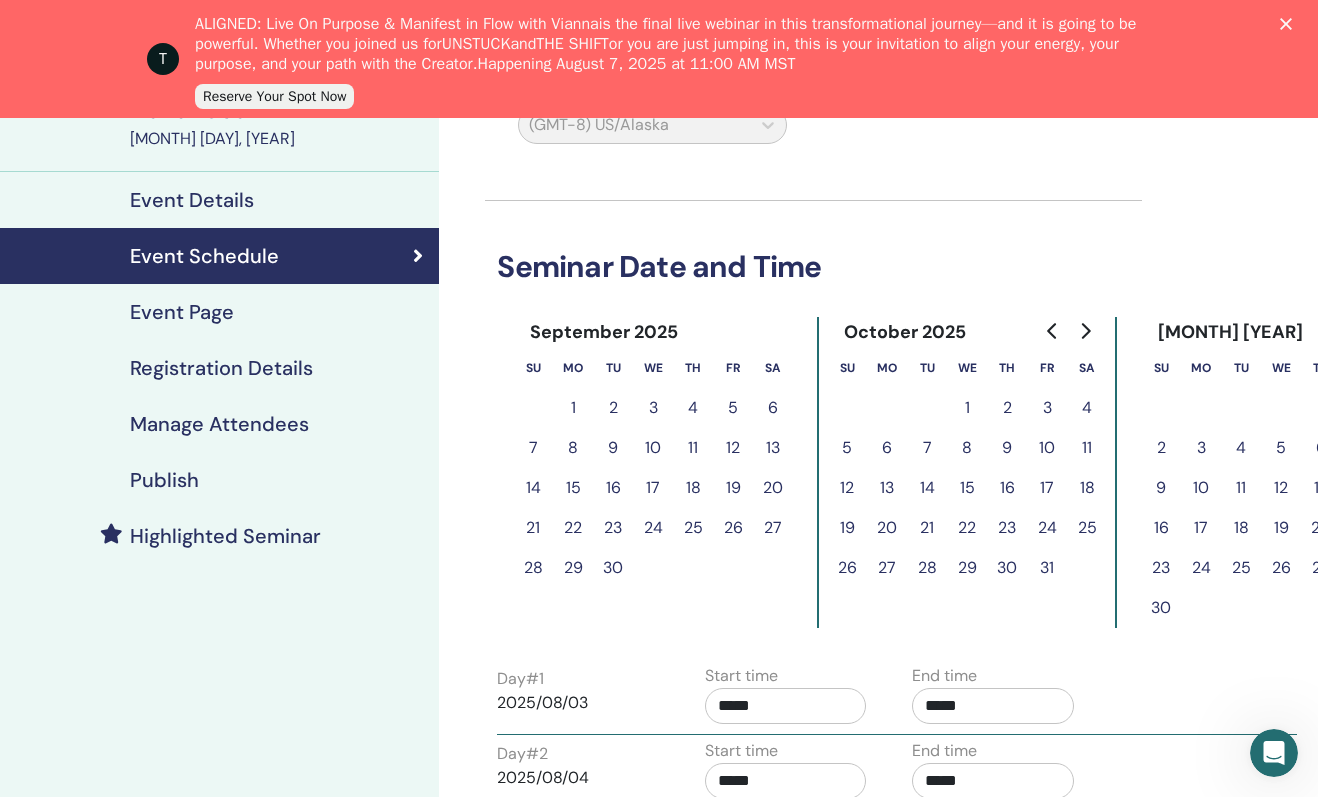 click on "15" at bounding box center (967, 488) 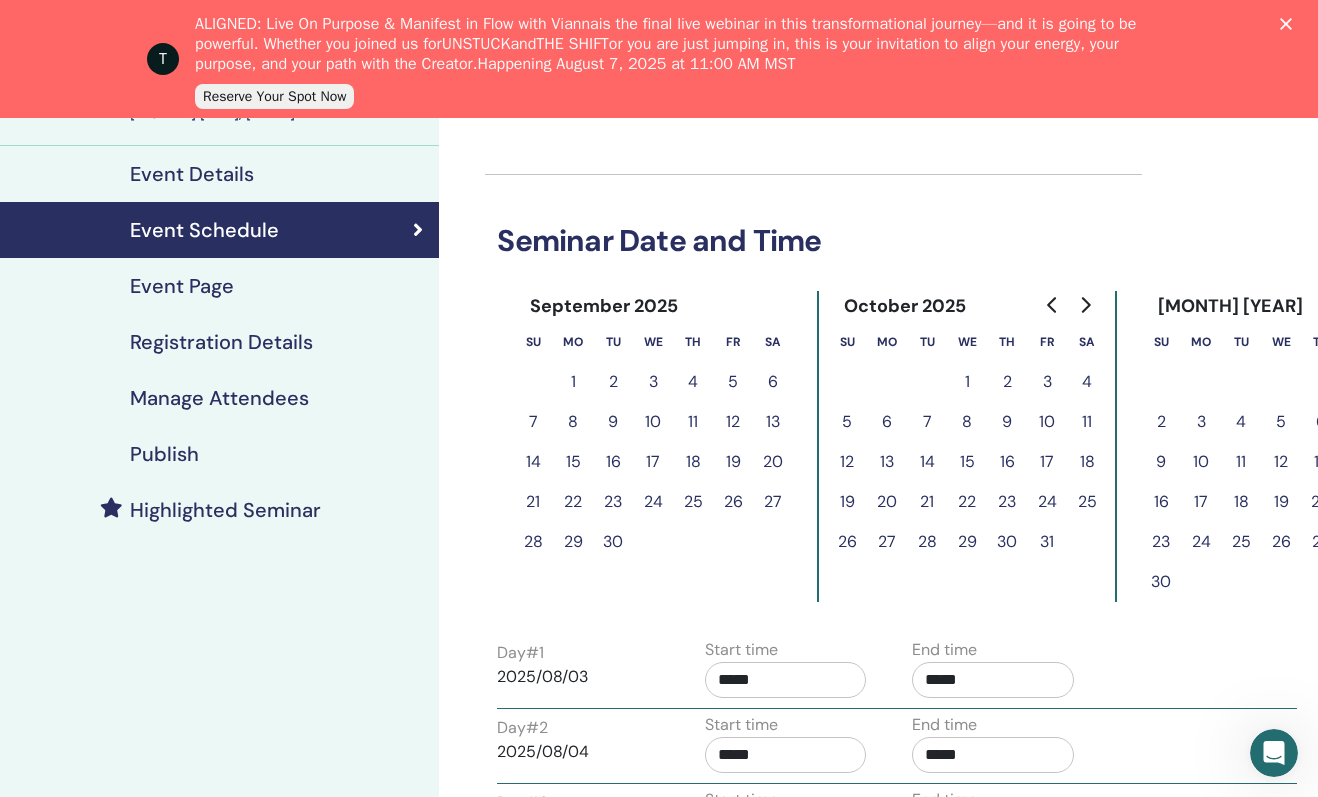 click on "8" at bounding box center [967, 422] 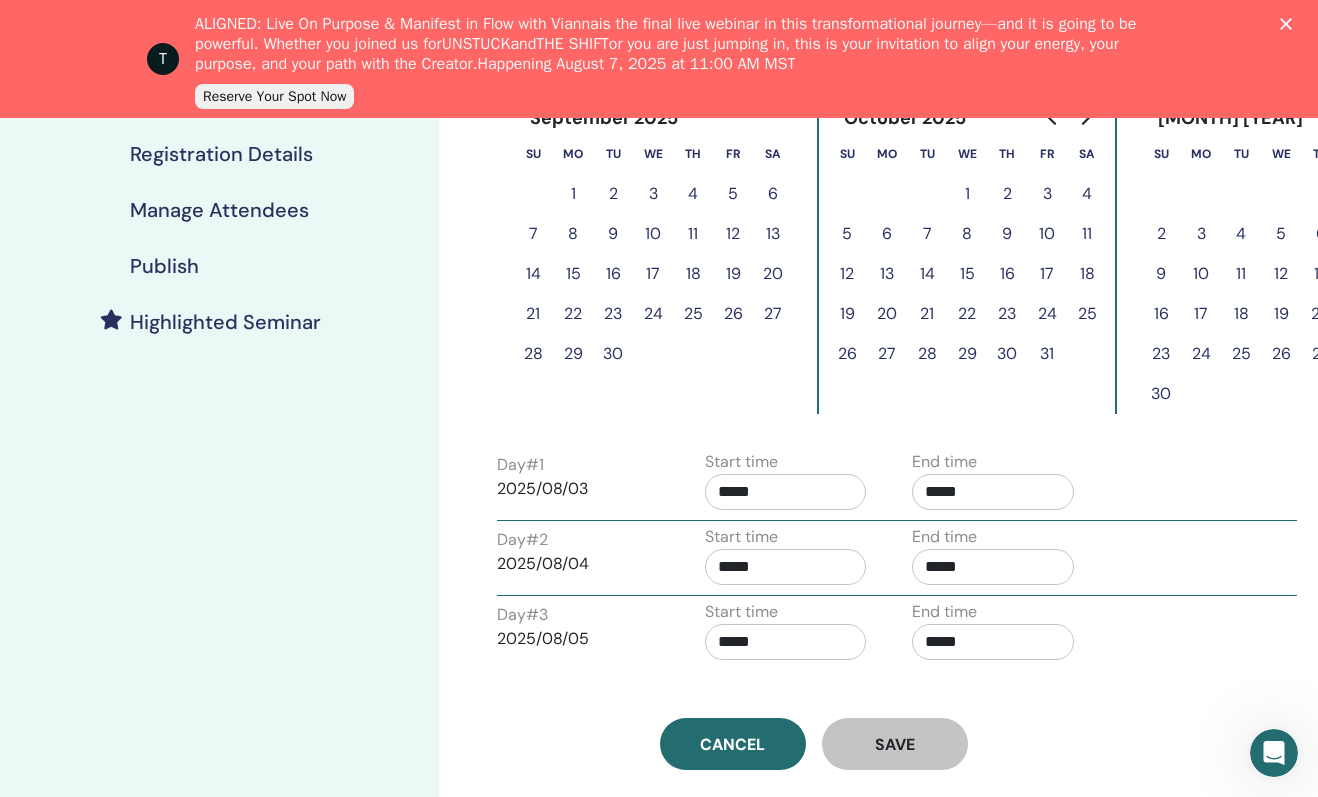 scroll, scrollTop: 495, scrollLeft: 0, axis: vertical 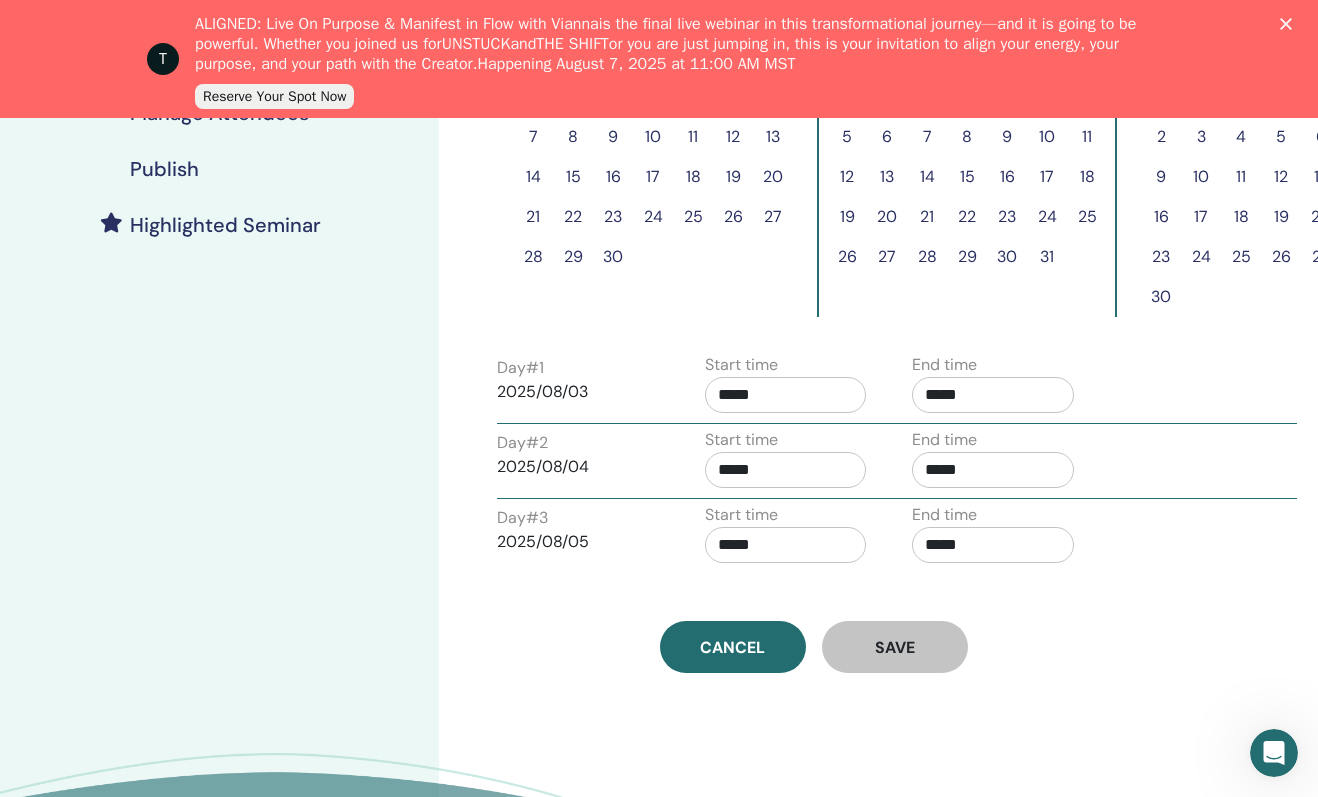 click on "2025/08/03" at bounding box center (578, 392) 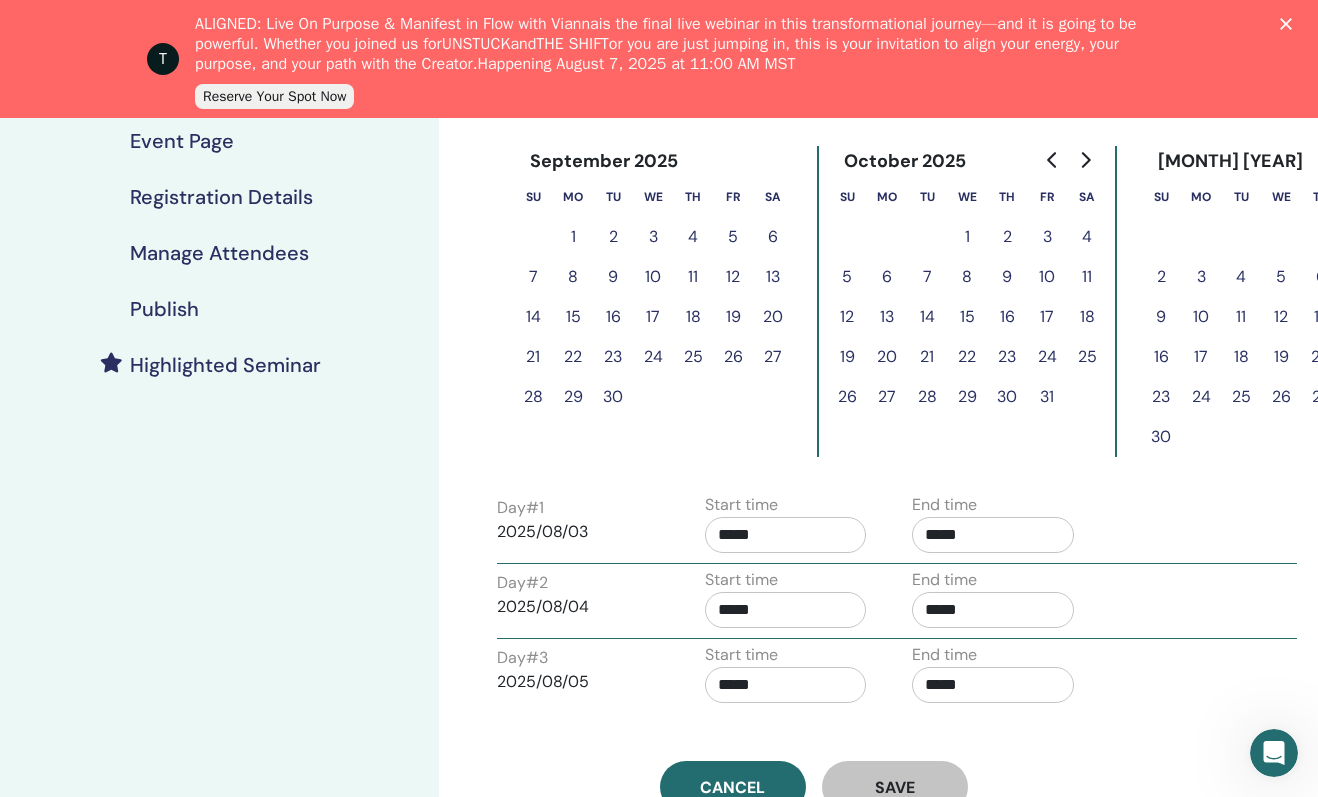 scroll, scrollTop: 326, scrollLeft: 0, axis: vertical 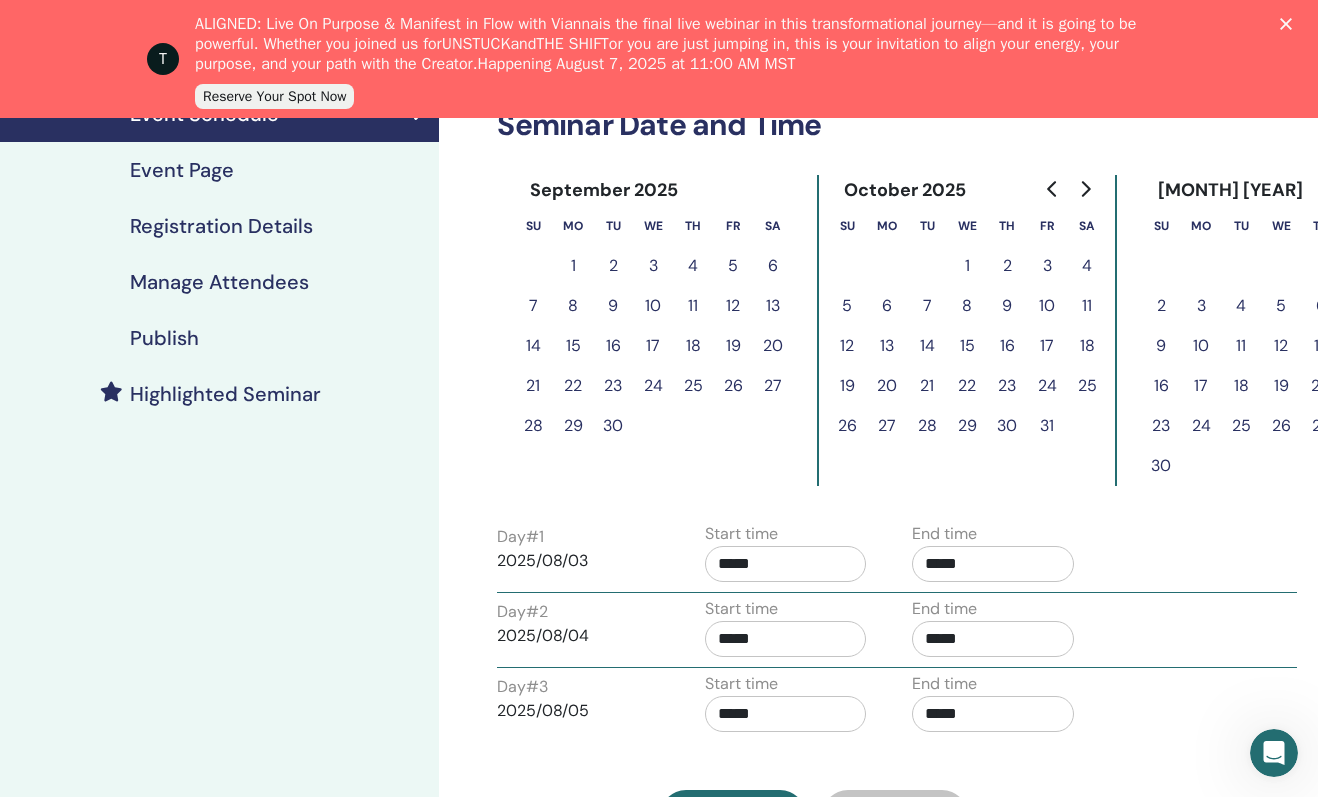 click on "8" at bounding box center (967, 306) 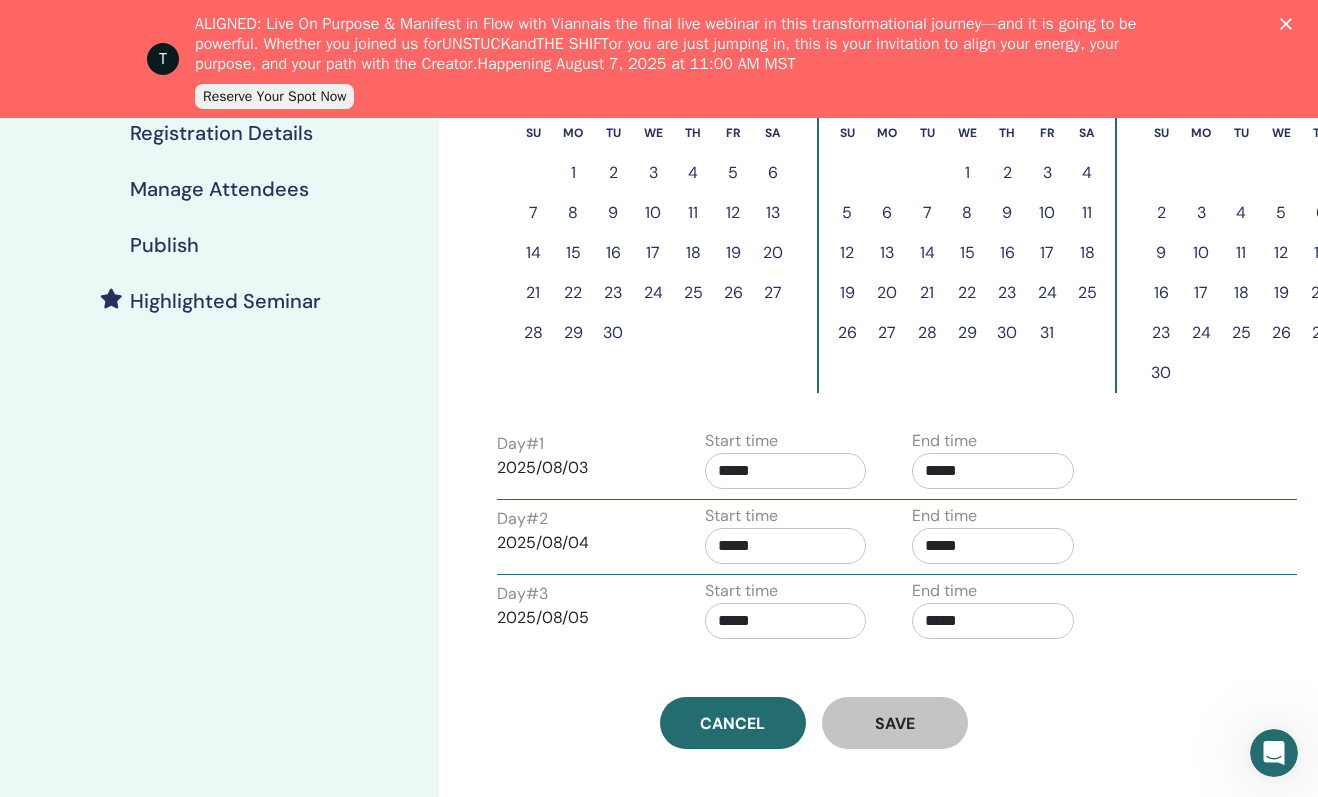 scroll, scrollTop: 39, scrollLeft: 0, axis: vertical 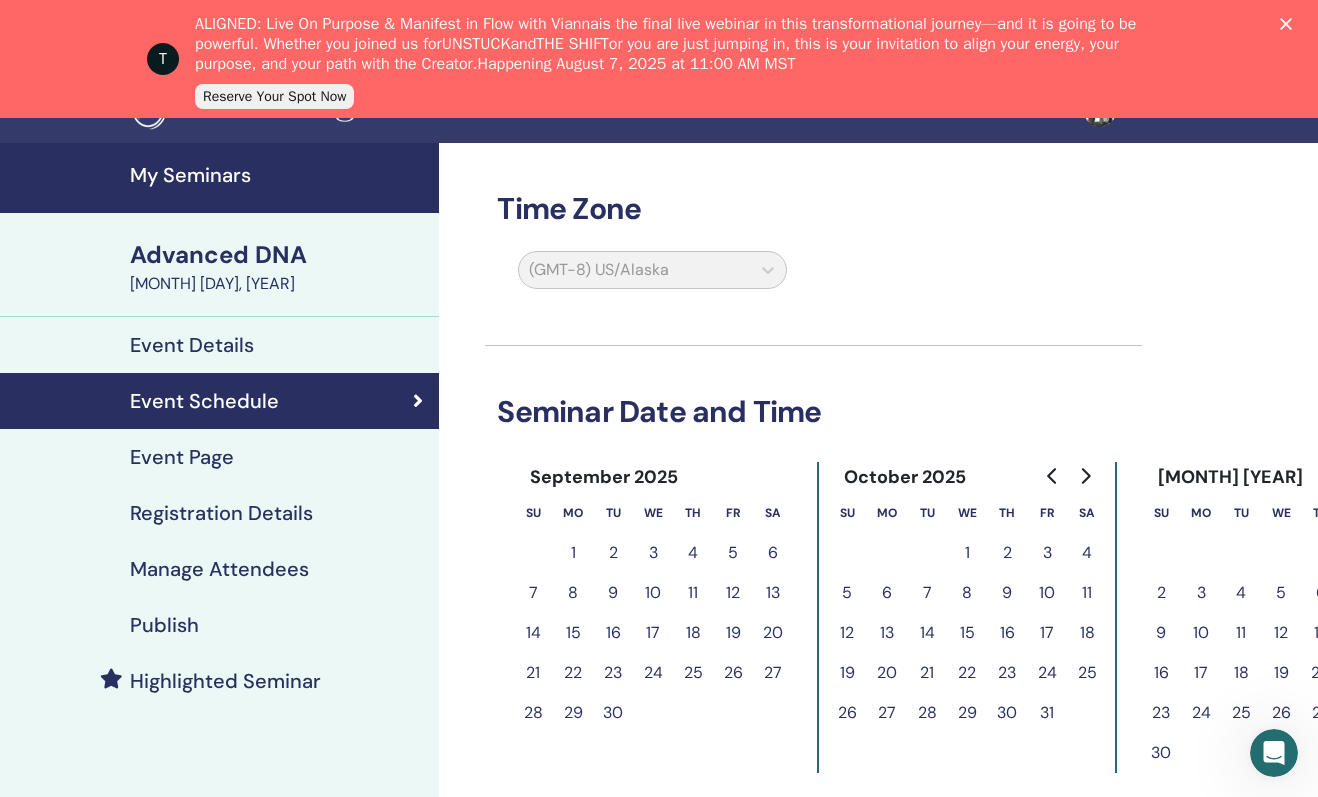 click 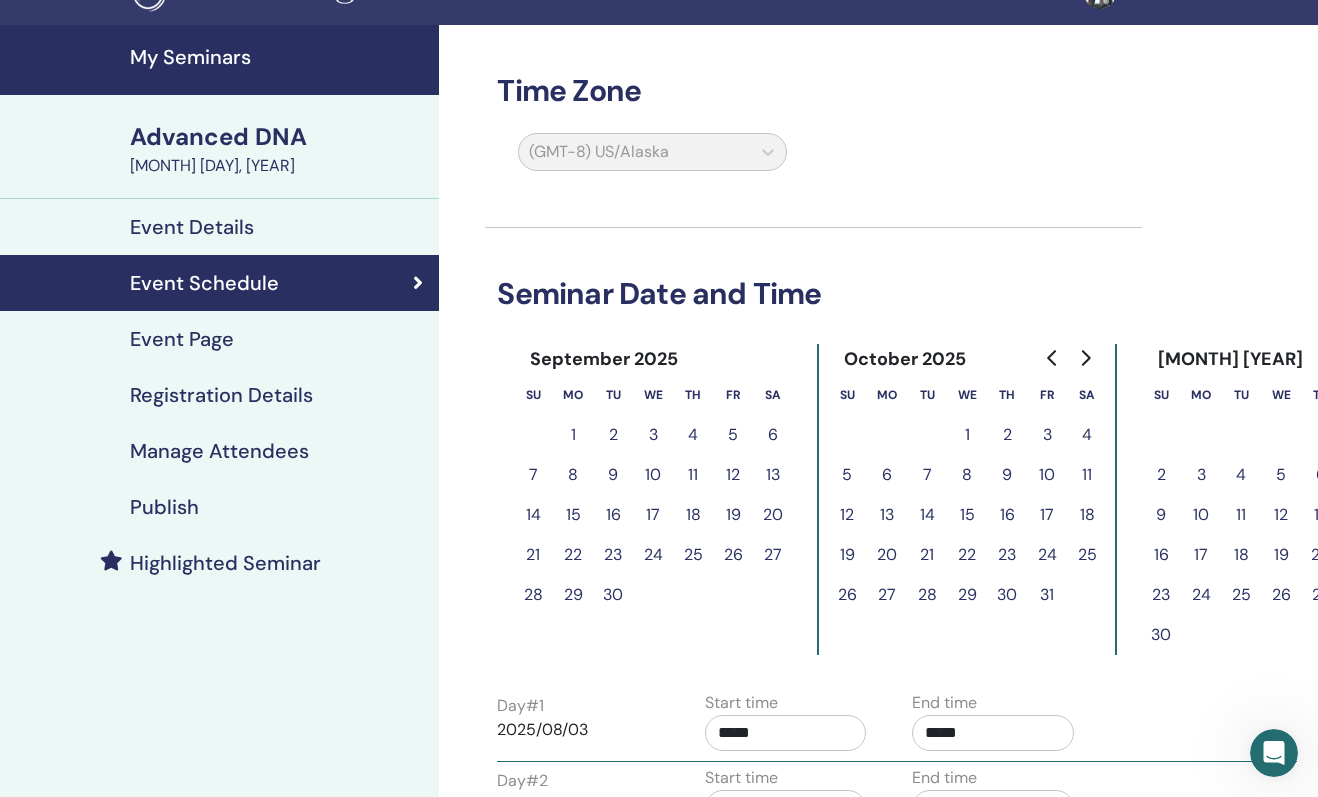 click on "15" at bounding box center (967, 515) 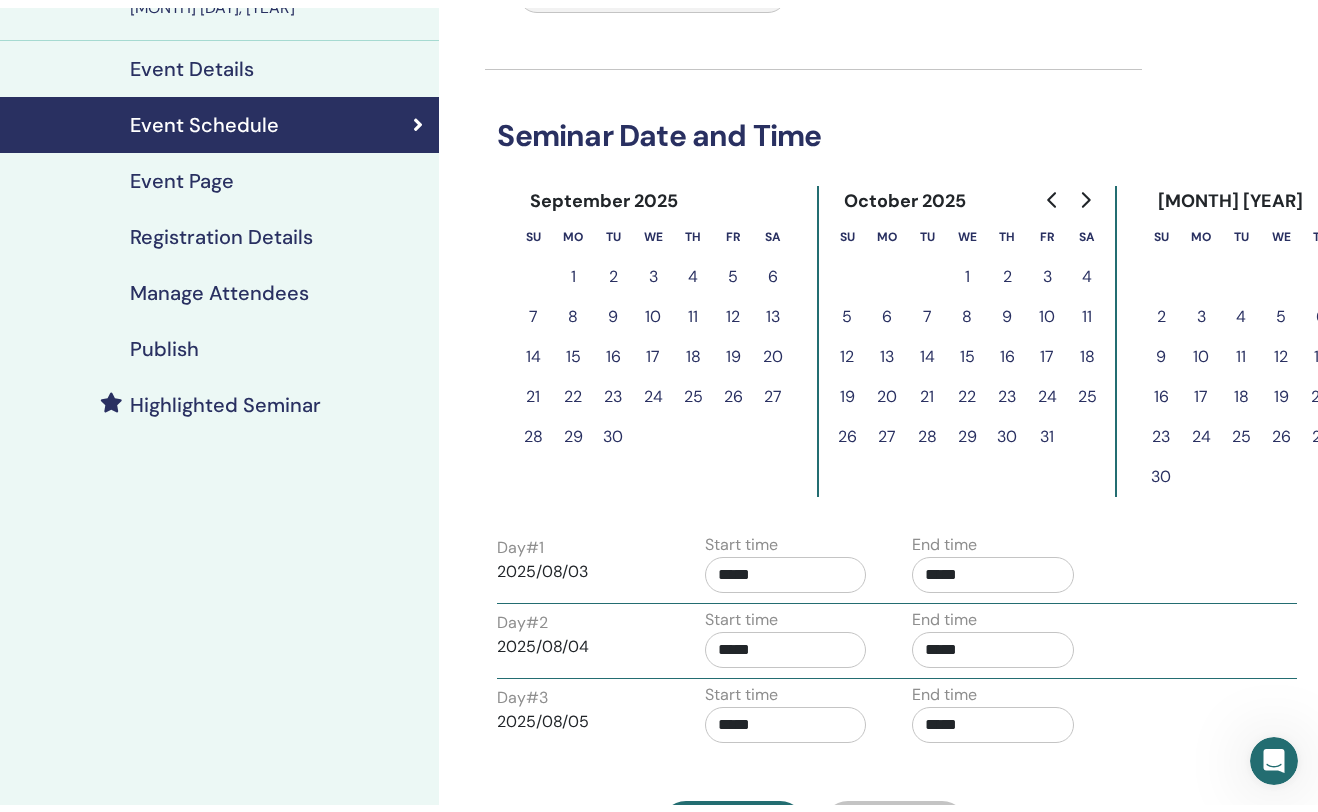 scroll, scrollTop: 0, scrollLeft: 0, axis: both 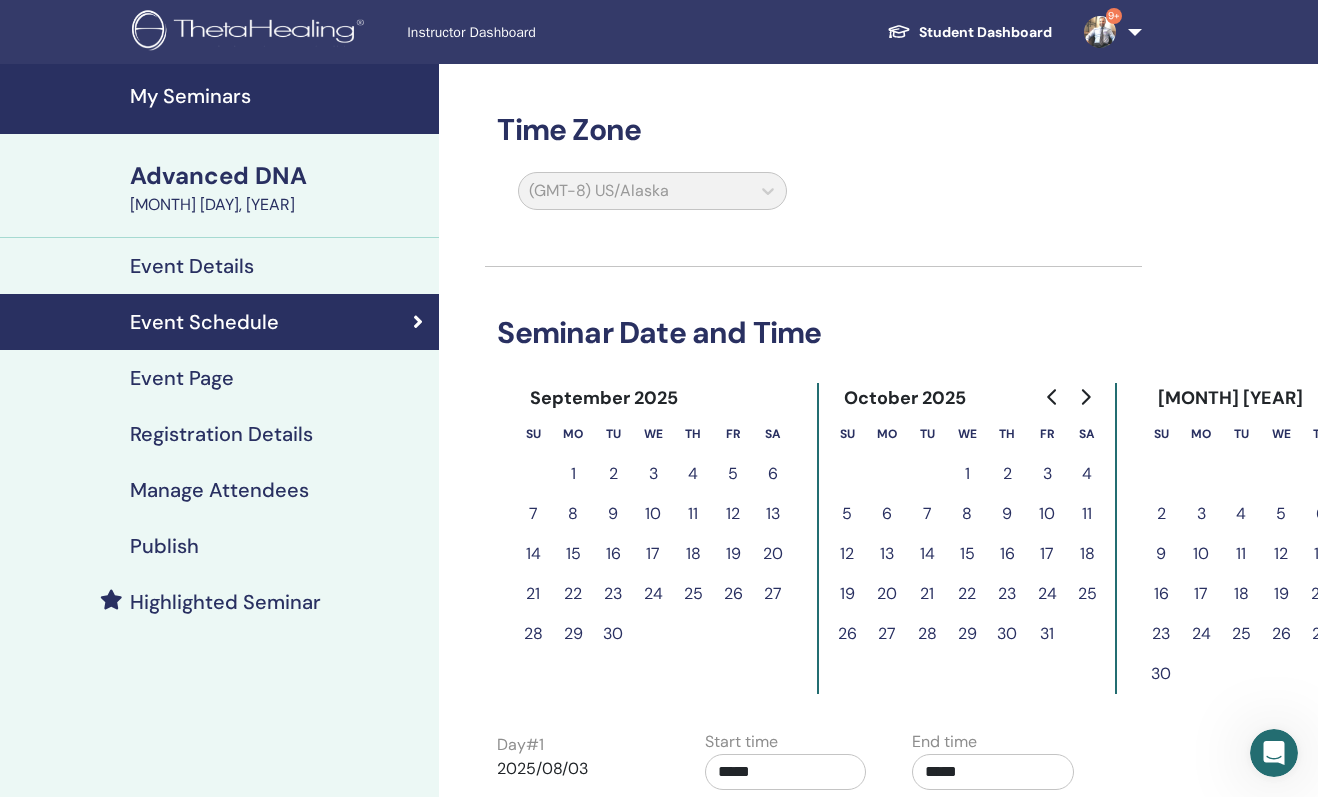 click on "Event Page" at bounding box center (182, 378) 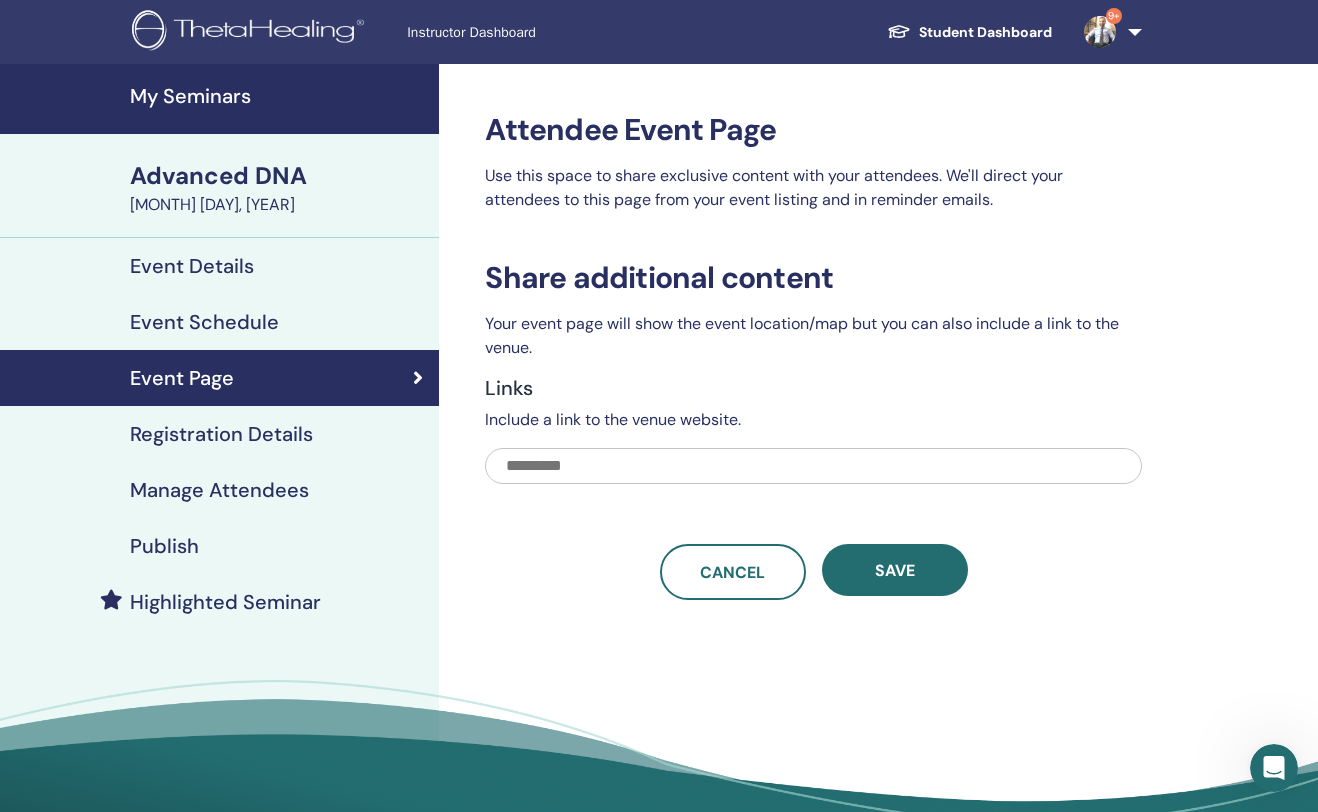 click on "Event Details" at bounding box center [192, 266] 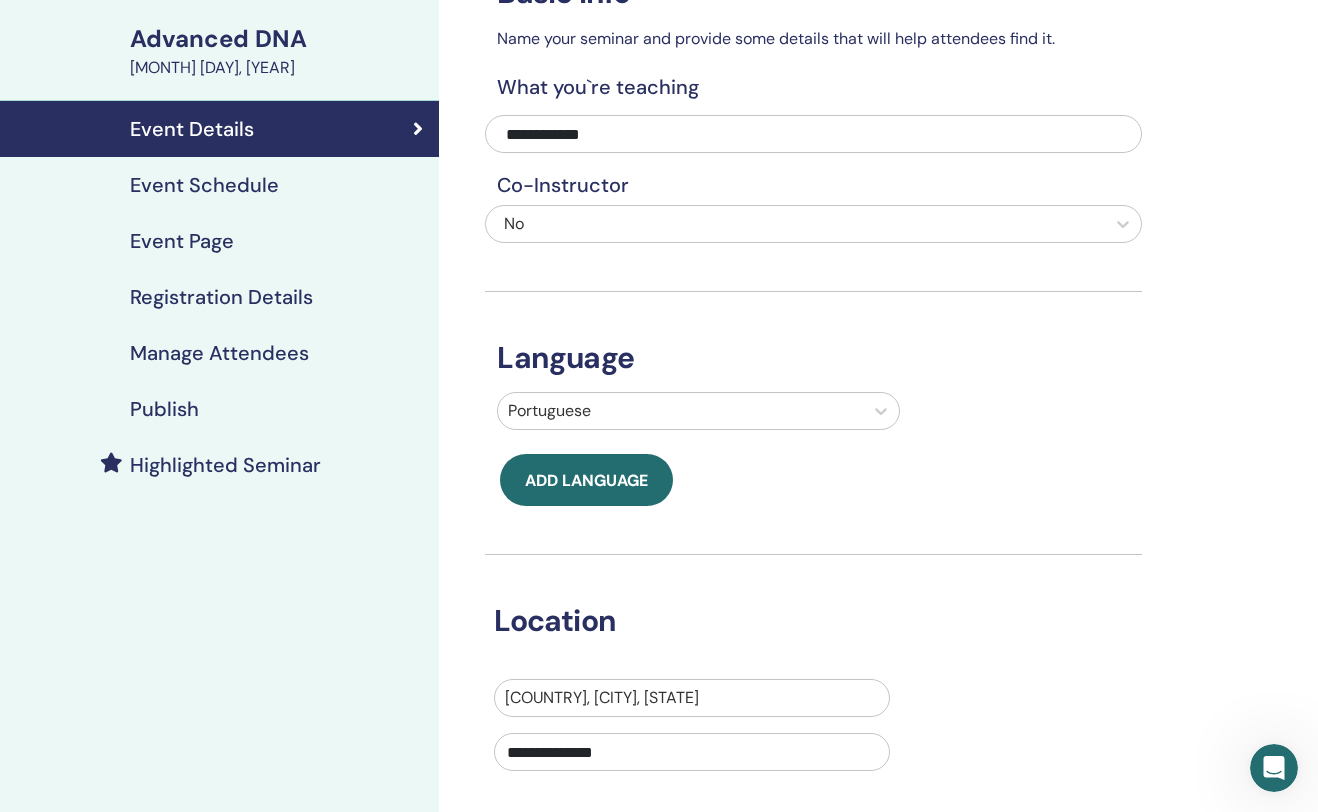 scroll, scrollTop: 313, scrollLeft: 0, axis: vertical 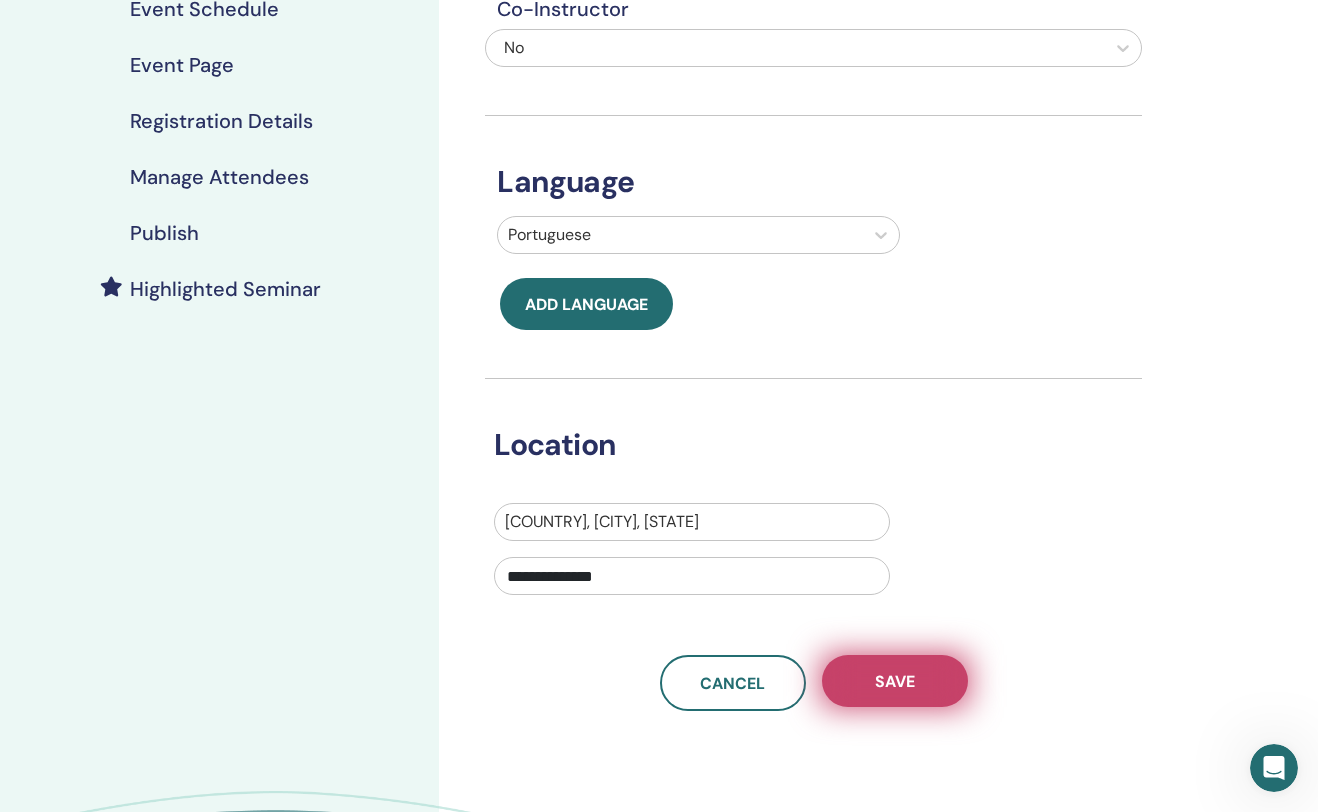 click on "Save" at bounding box center (895, 681) 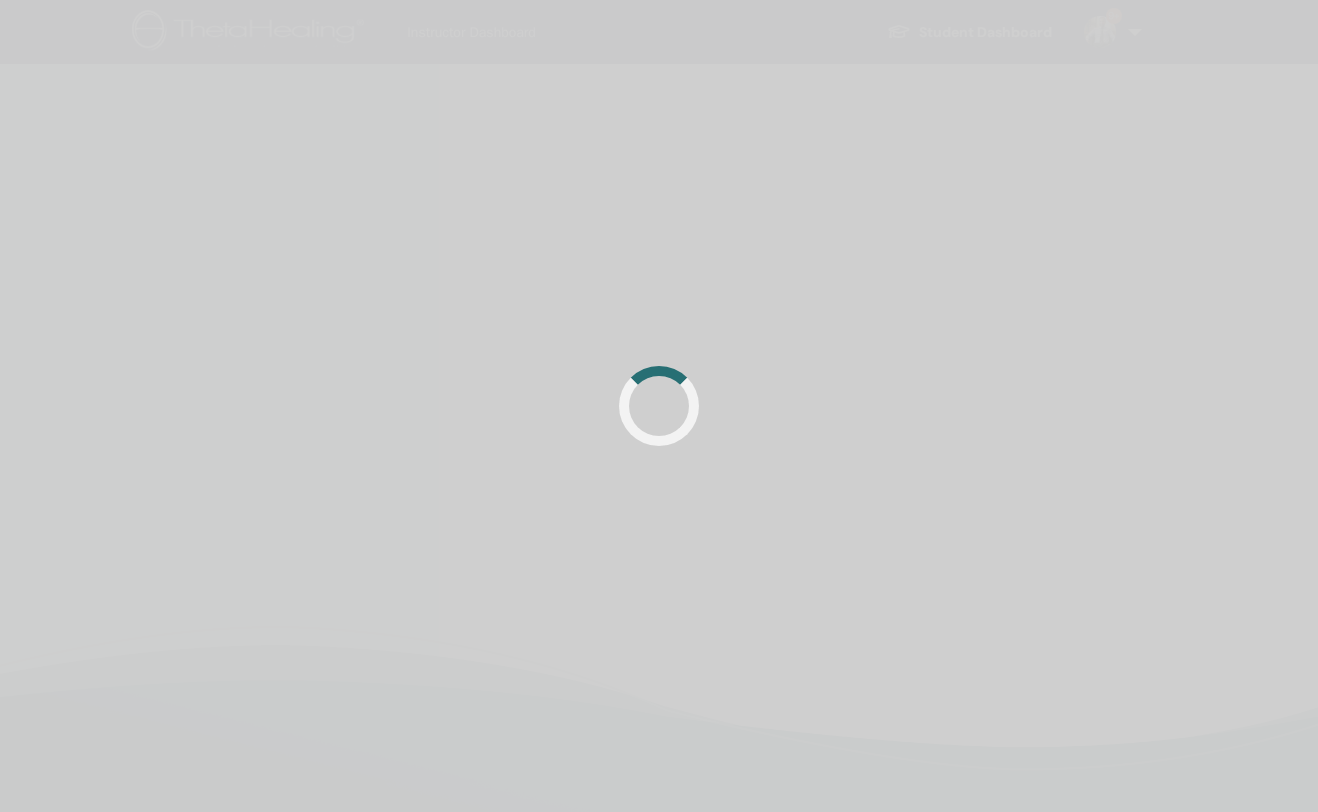 scroll, scrollTop: 313, scrollLeft: 0, axis: vertical 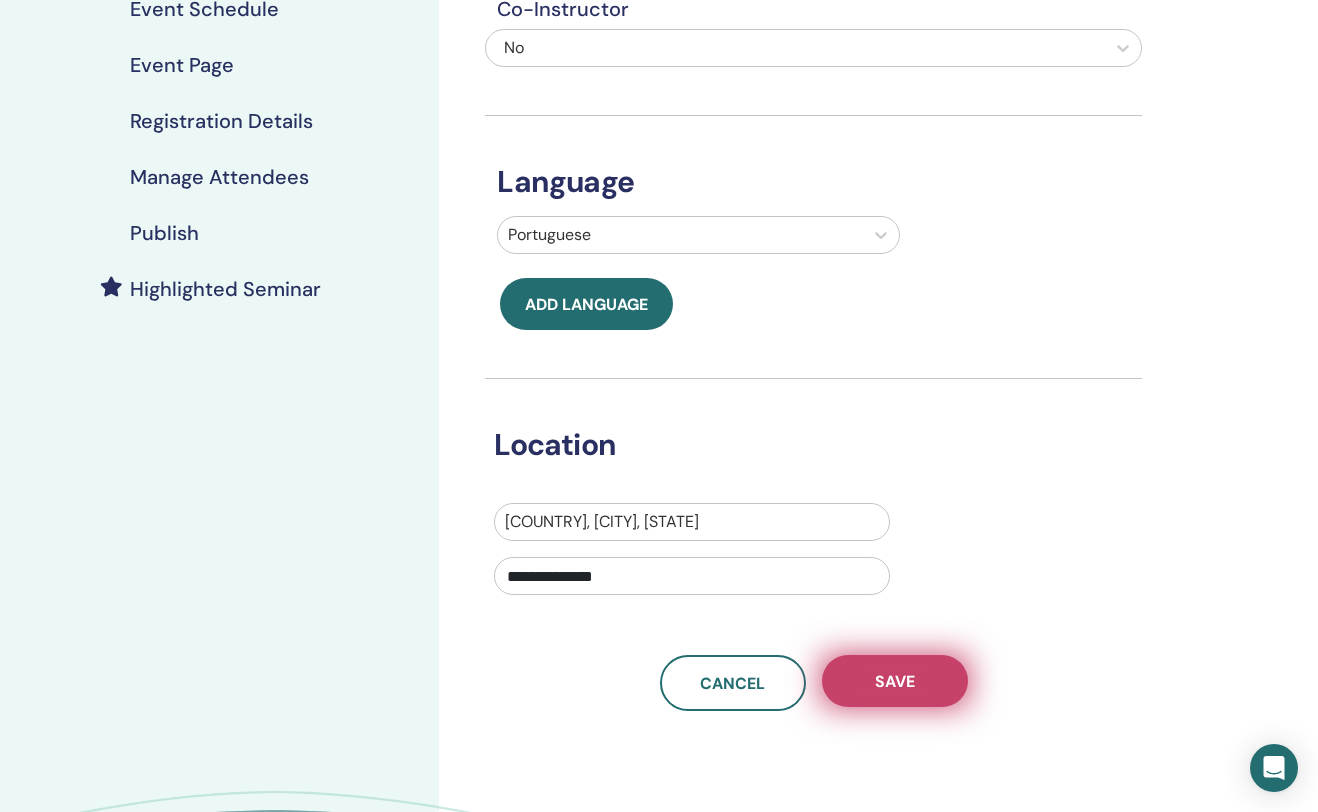 click on "Save" at bounding box center [895, 681] 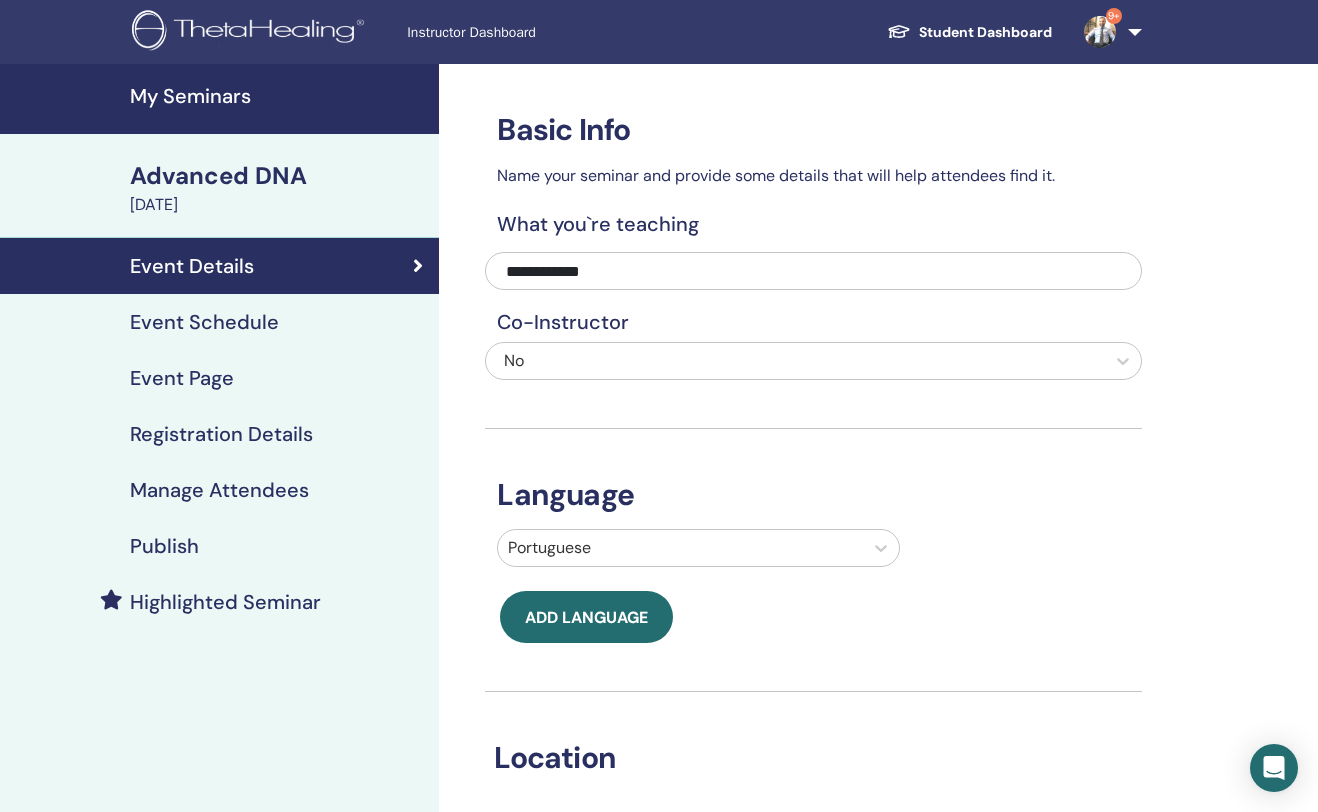 scroll, scrollTop: 369, scrollLeft: 0, axis: vertical 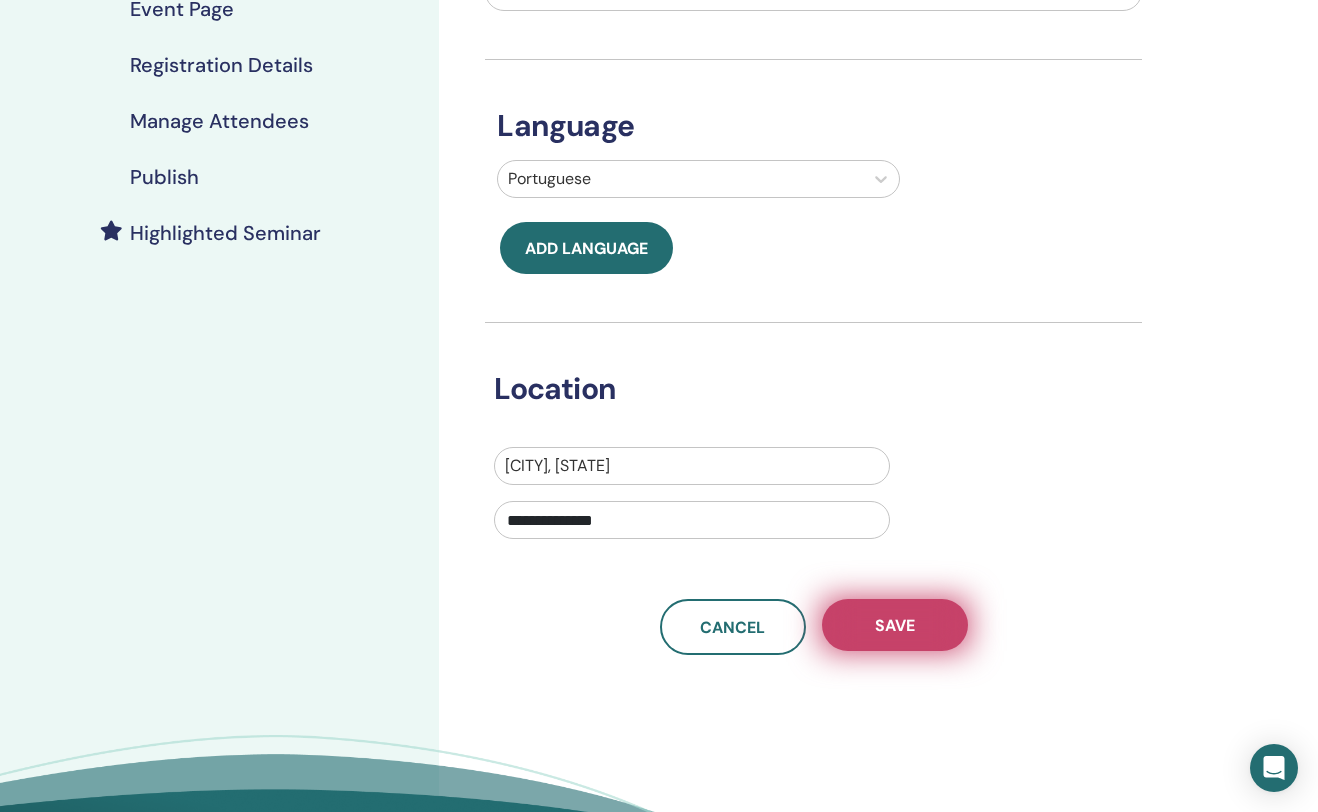 click on "Save" at bounding box center [895, 625] 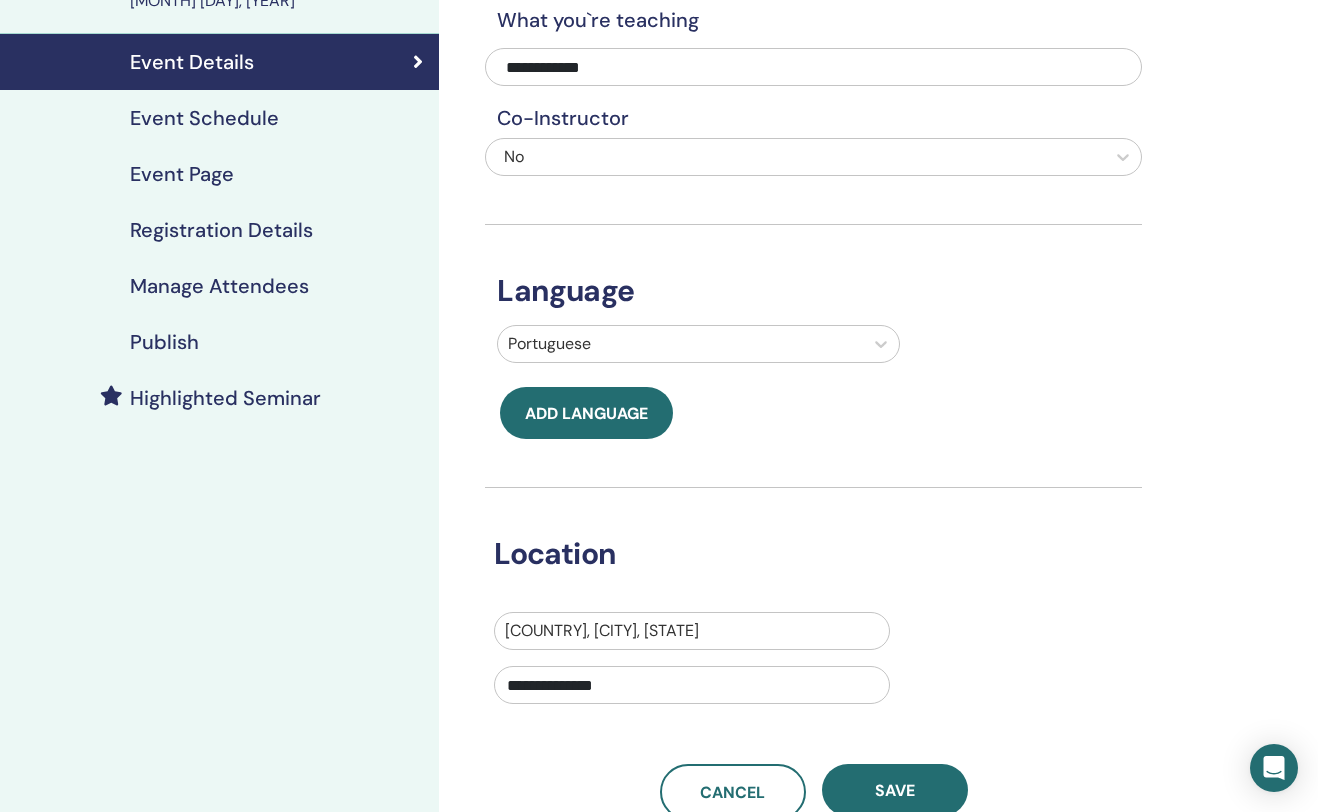 scroll, scrollTop: 61, scrollLeft: 0, axis: vertical 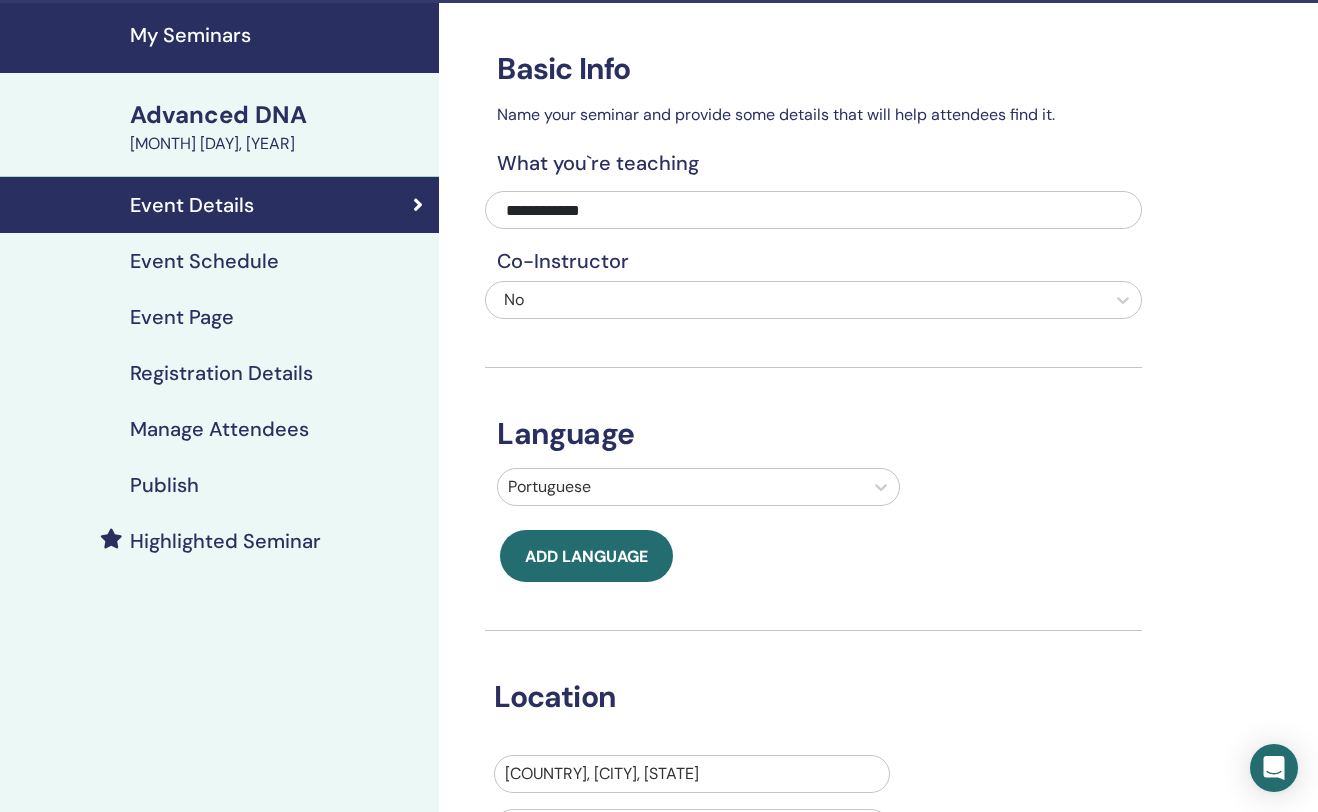 click on "Event Schedule" at bounding box center [204, 261] 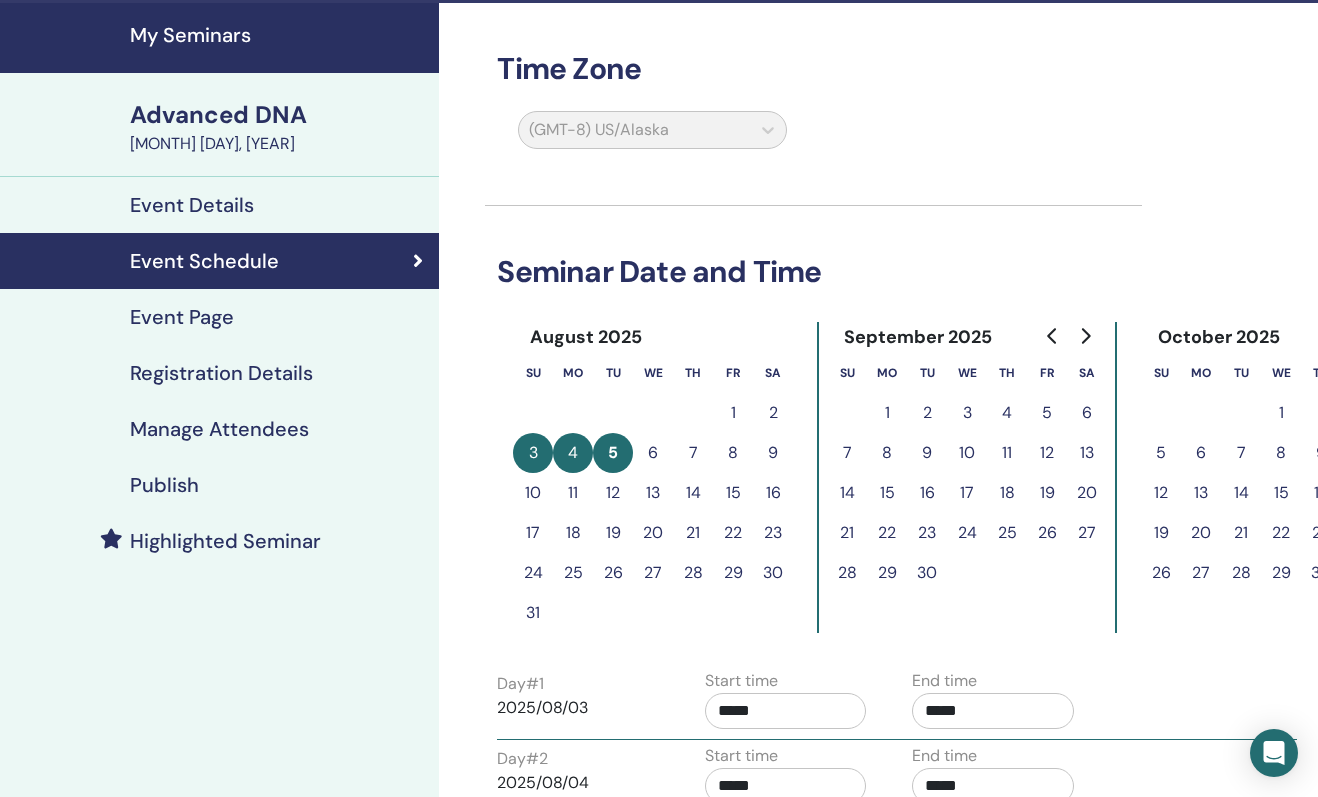 click 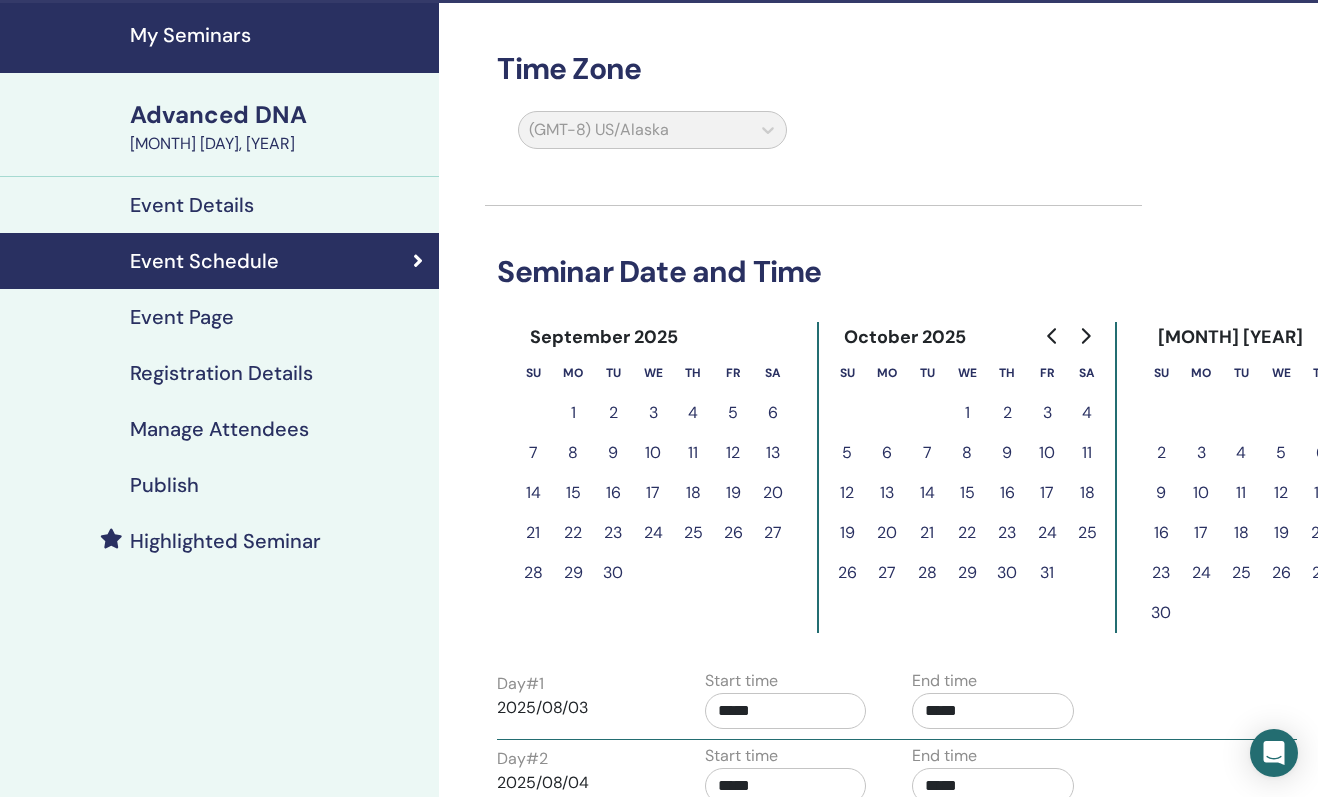 click 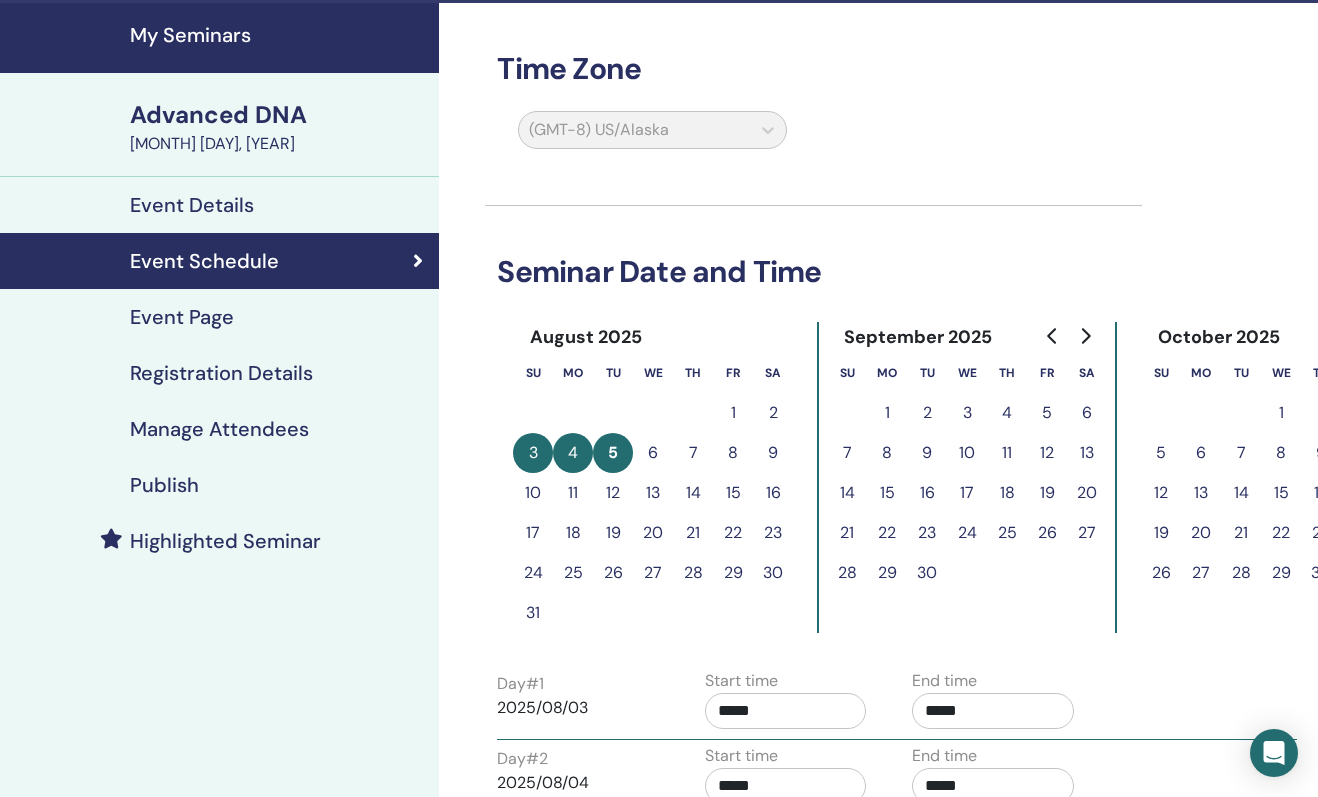 click on "3" at bounding box center (533, 453) 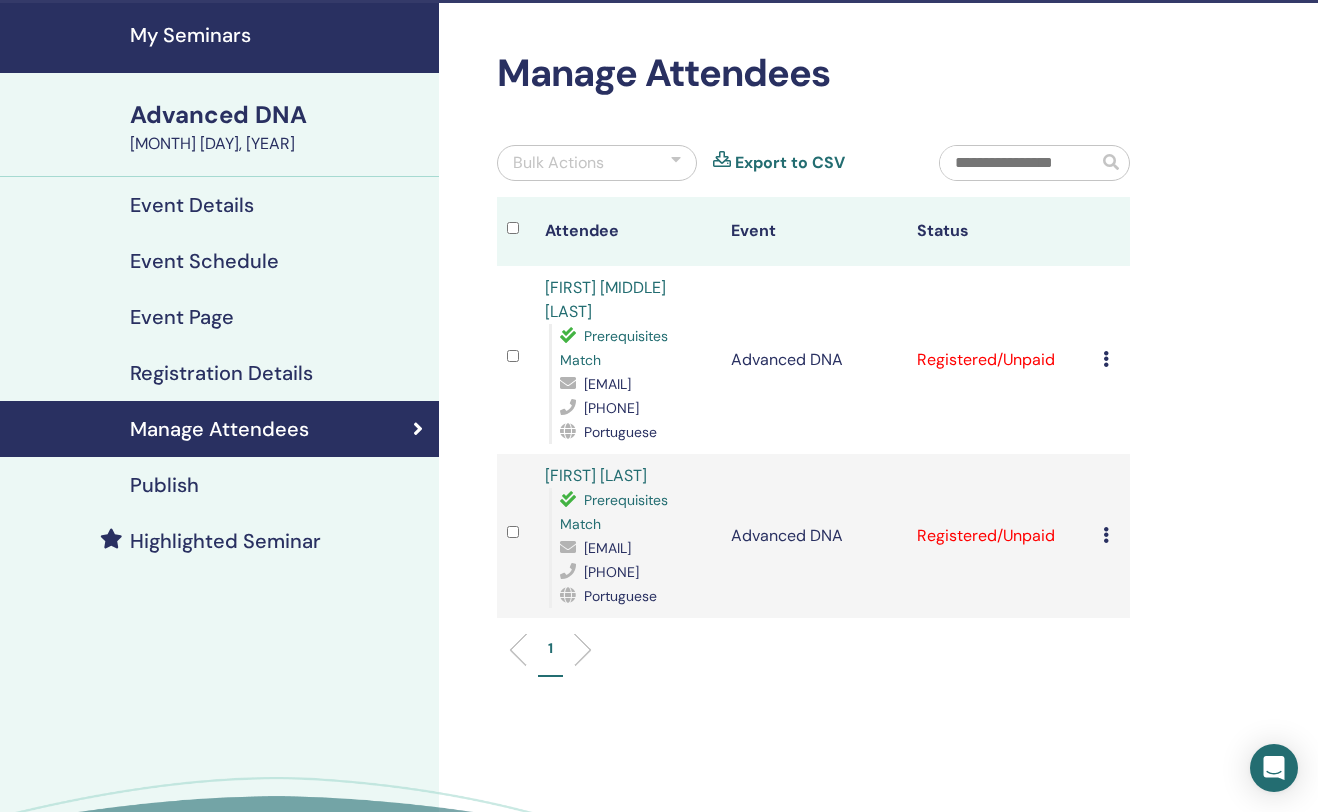 click at bounding box center [1106, 359] 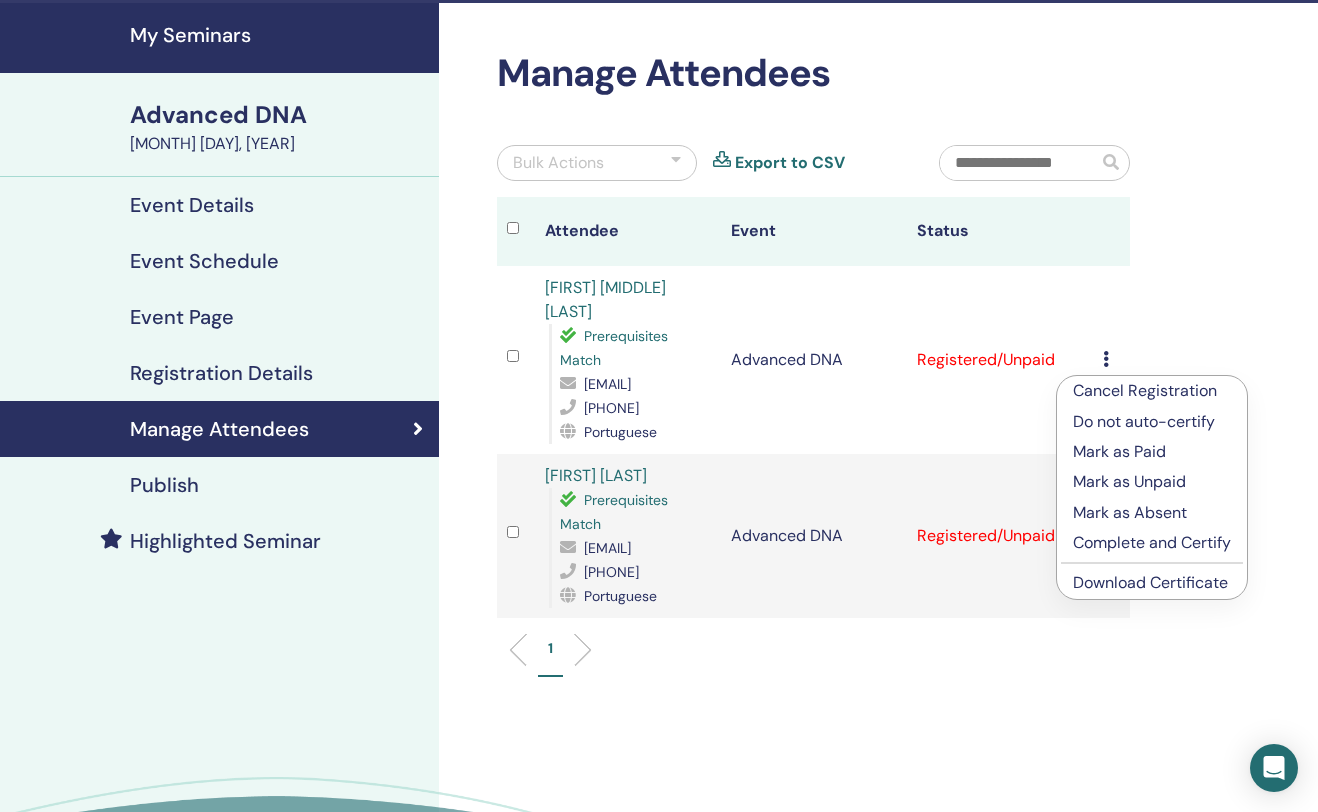 click on "Cancel Registration" at bounding box center (1152, 391) 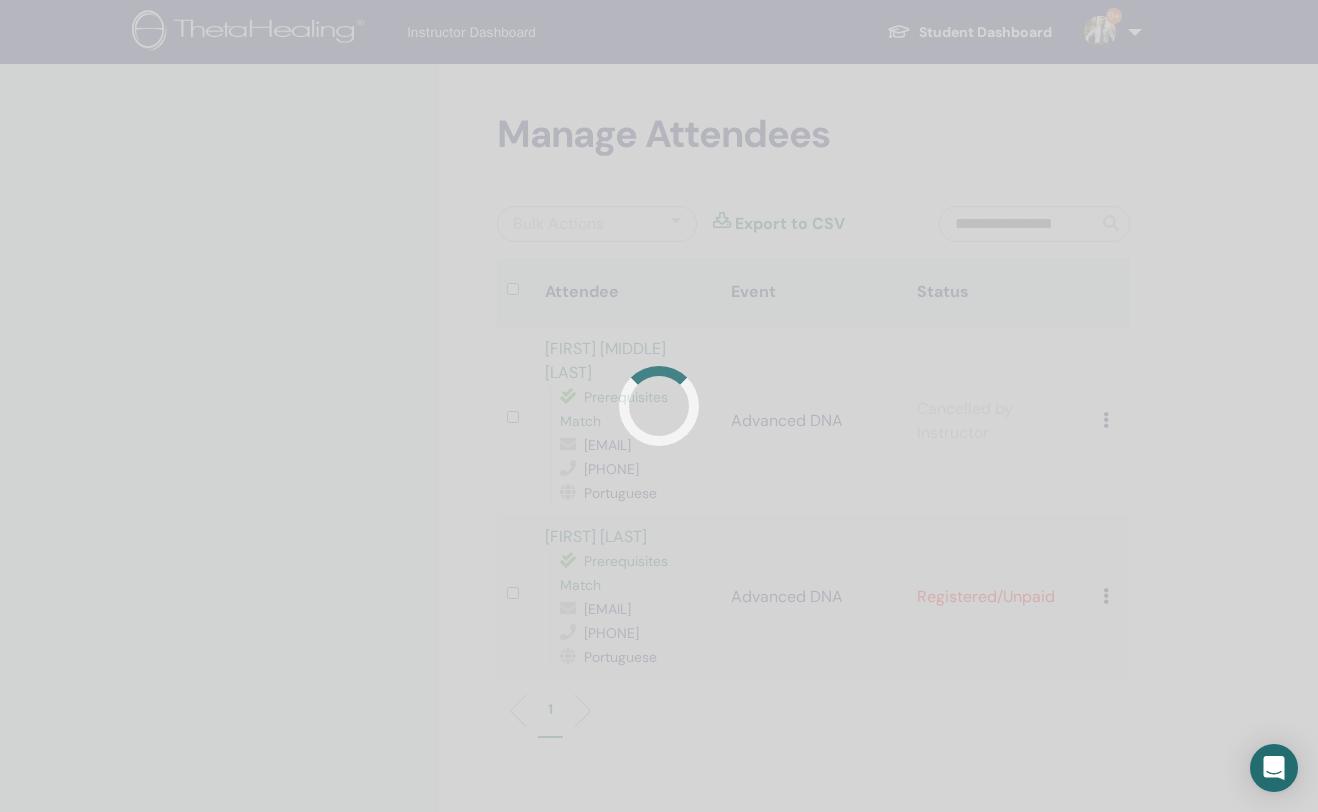 scroll, scrollTop: 61, scrollLeft: 0, axis: vertical 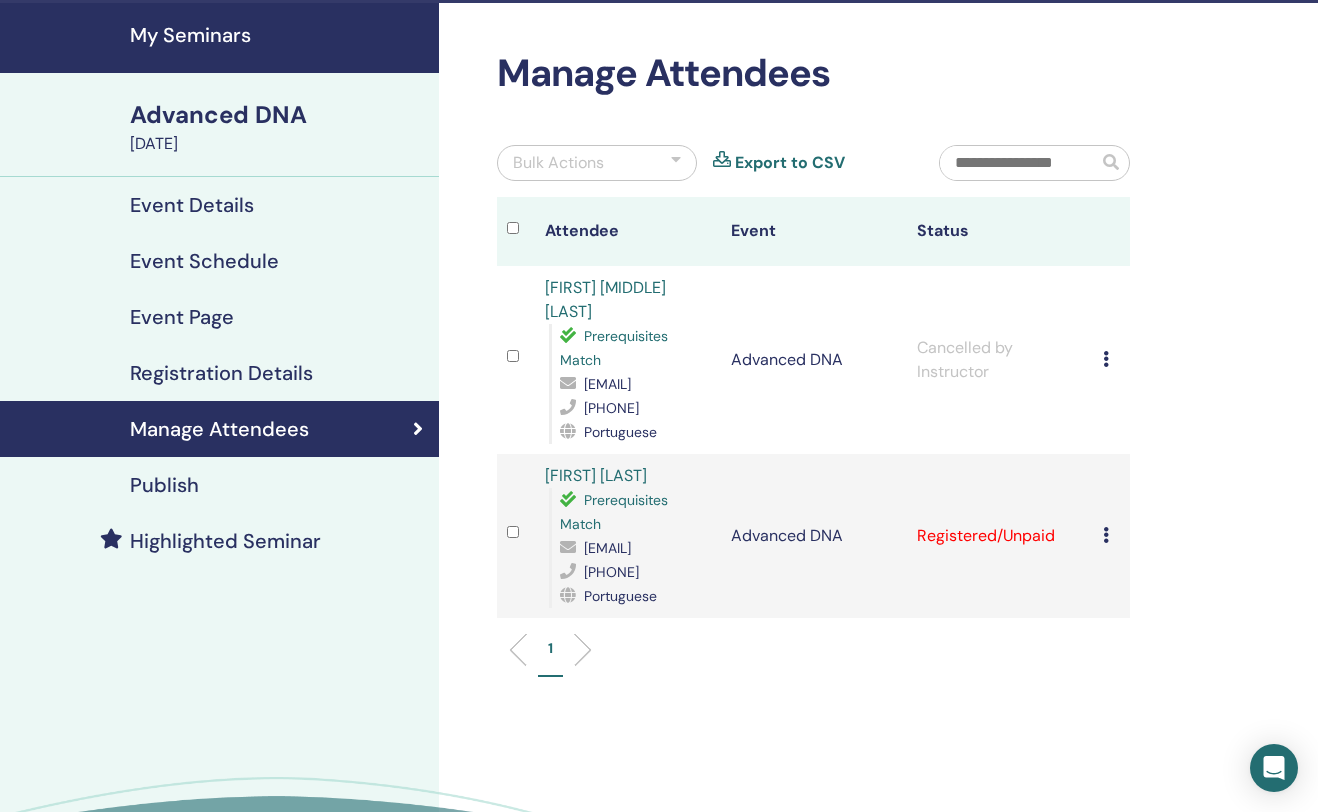 click at bounding box center [1106, 535] 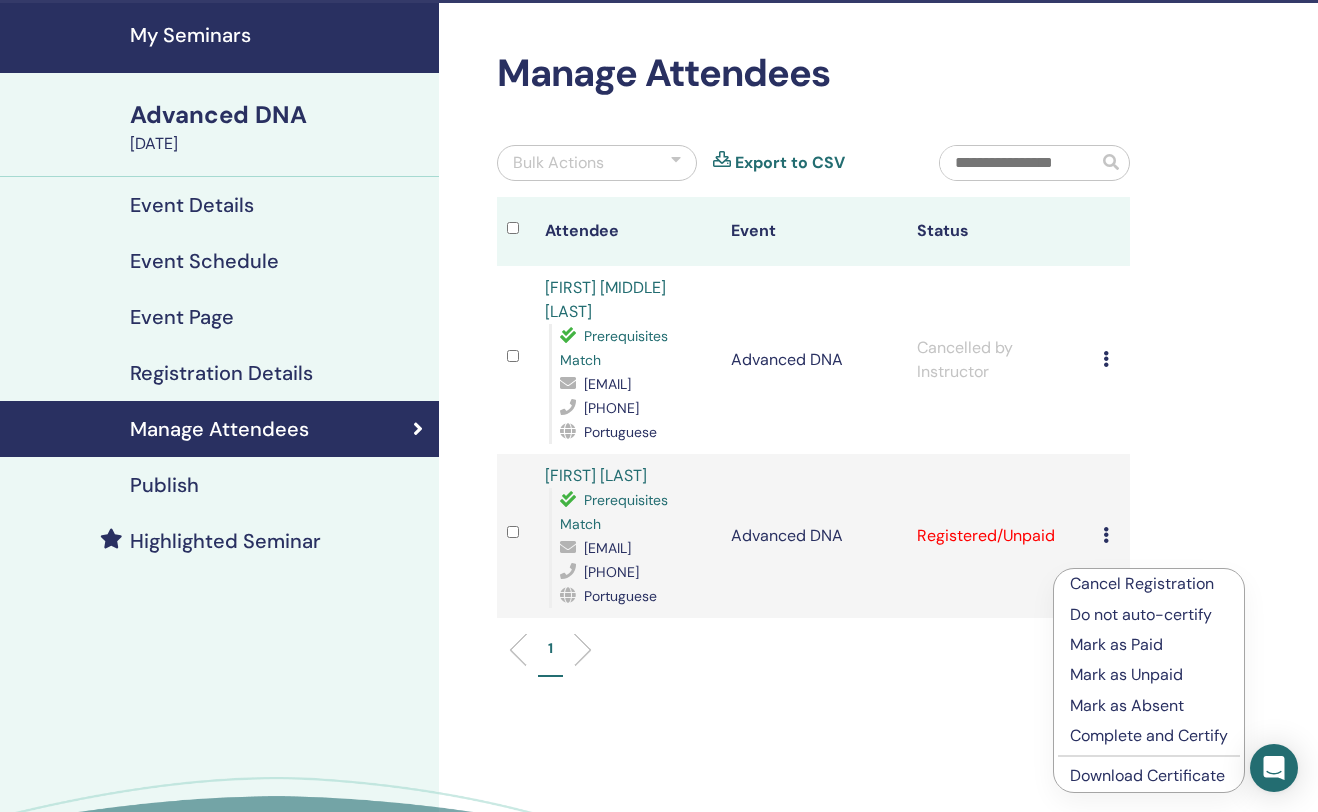 click on "Cancel Registration" at bounding box center [1149, 584] 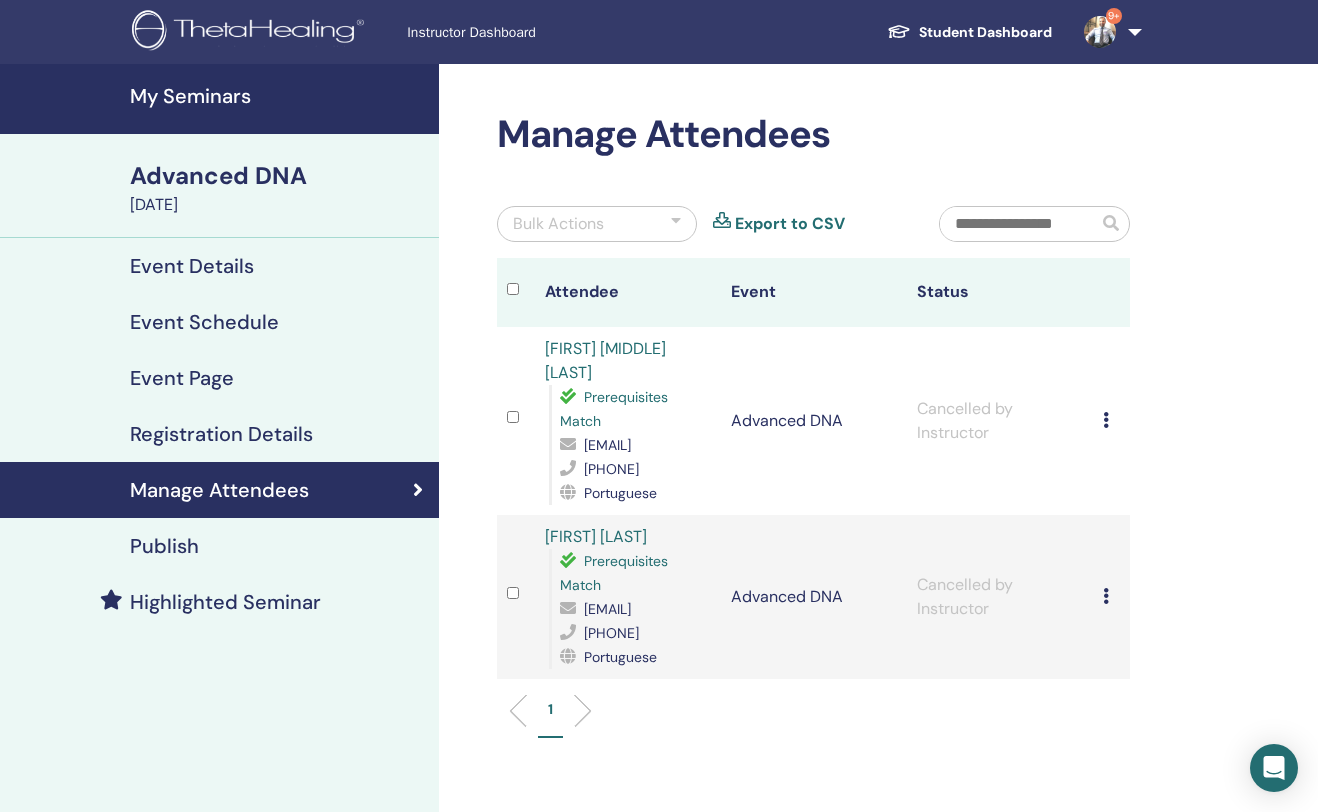 scroll, scrollTop: 61, scrollLeft: 0, axis: vertical 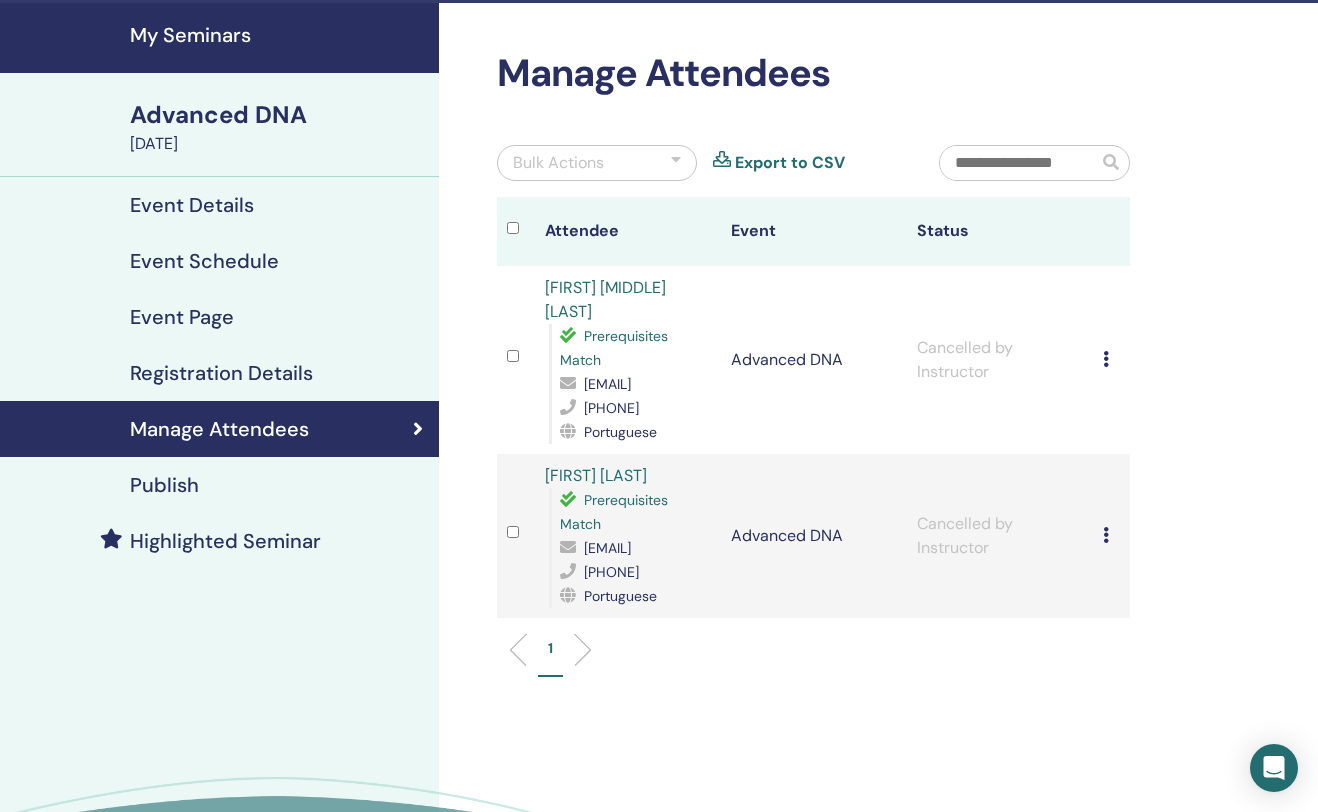 click on "My Seminars" at bounding box center [278, 35] 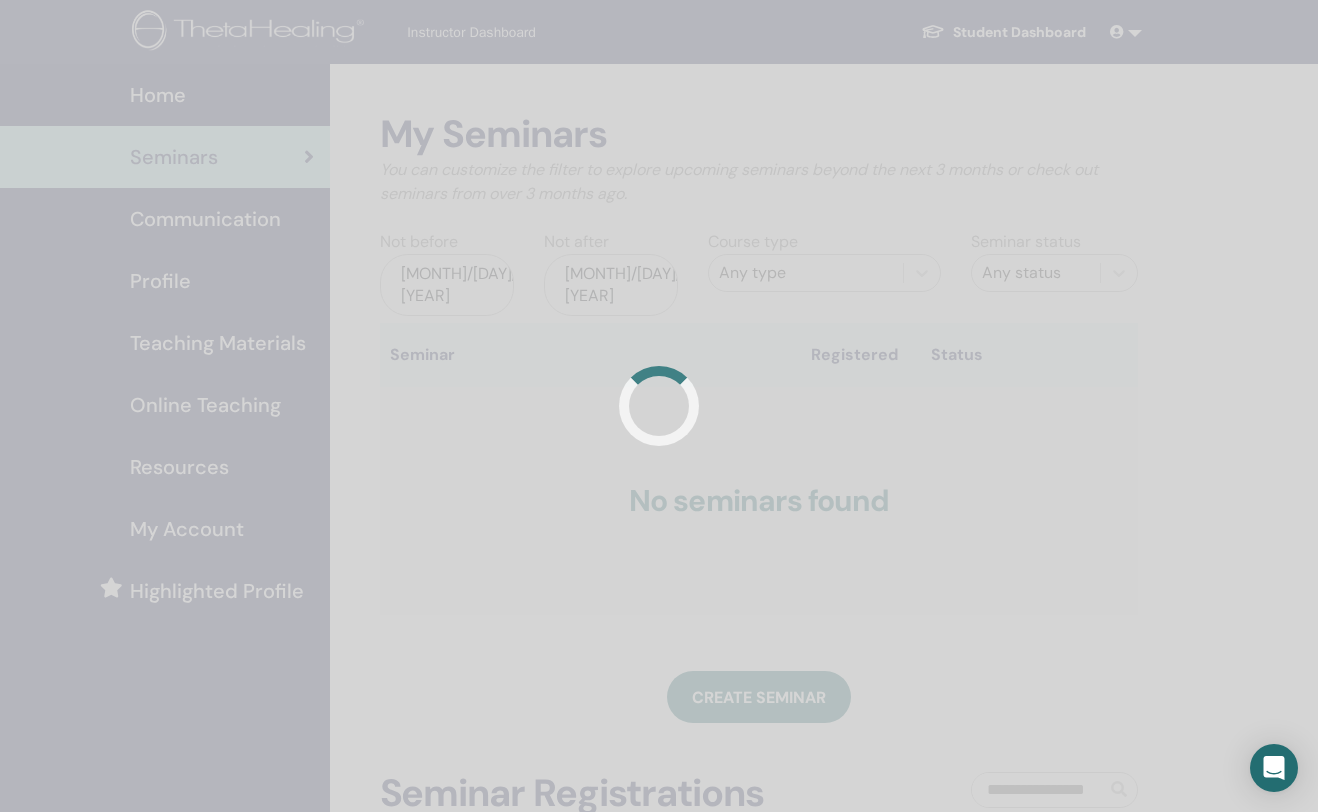 scroll, scrollTop: 0, scrollLeft: 0, axis: both 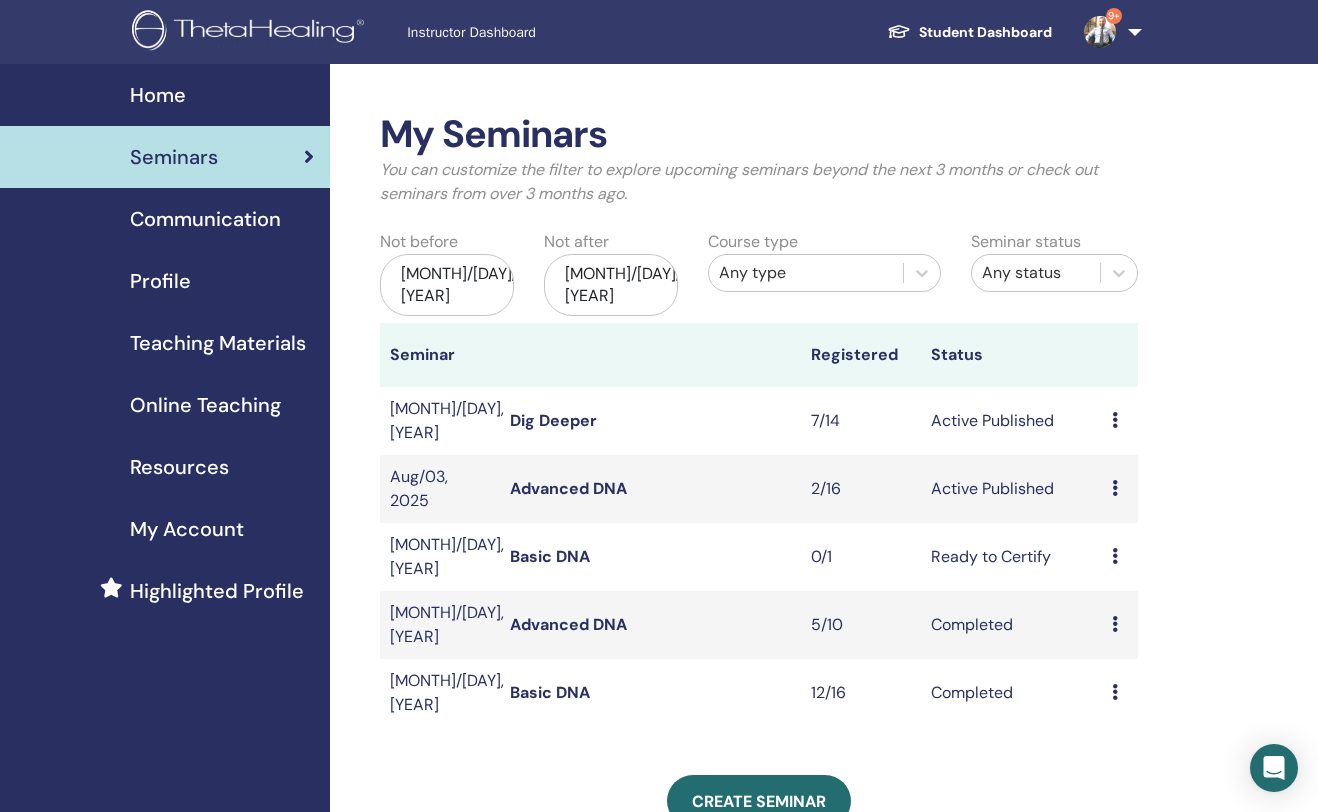 click on "Dig Deeper" at bounding box center (553, 420) 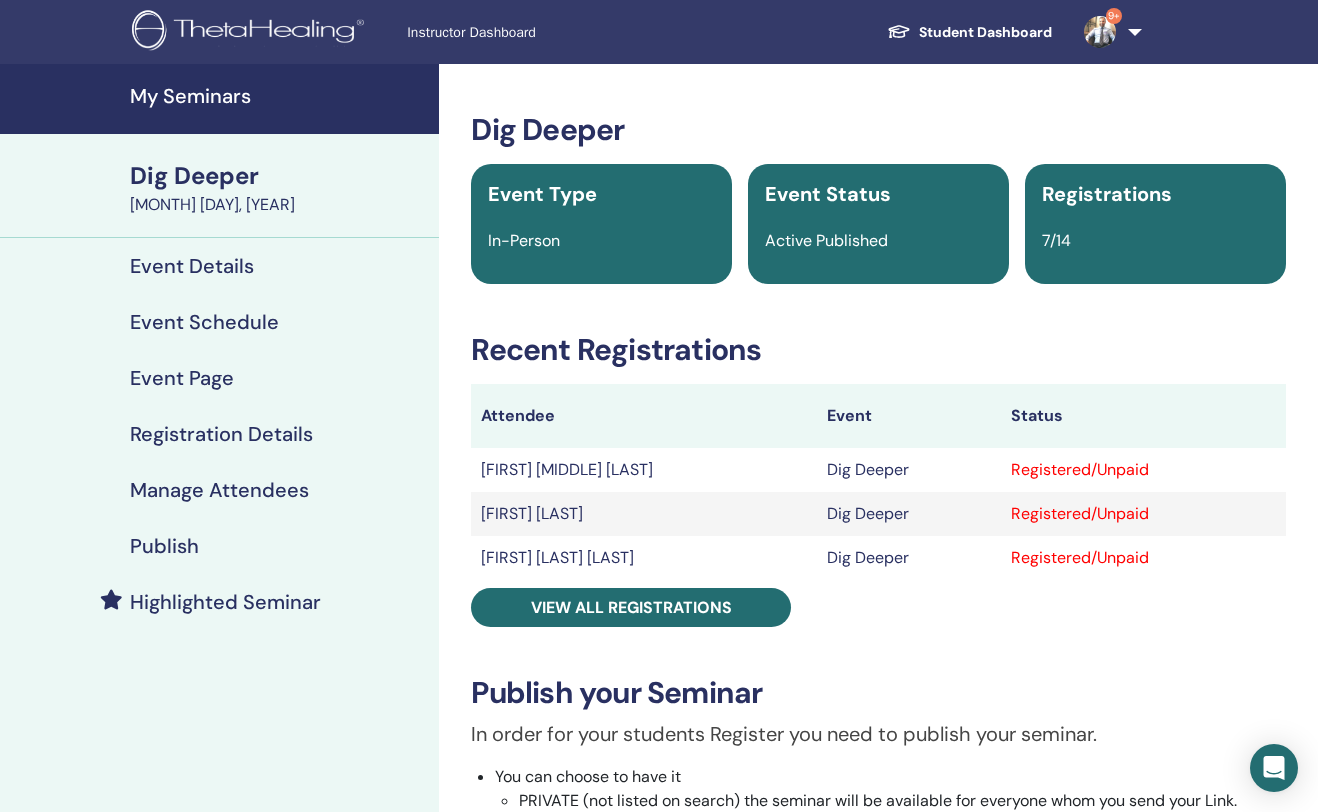 scroll, scrollTop: 0, scrollLeft: 0, axis: both 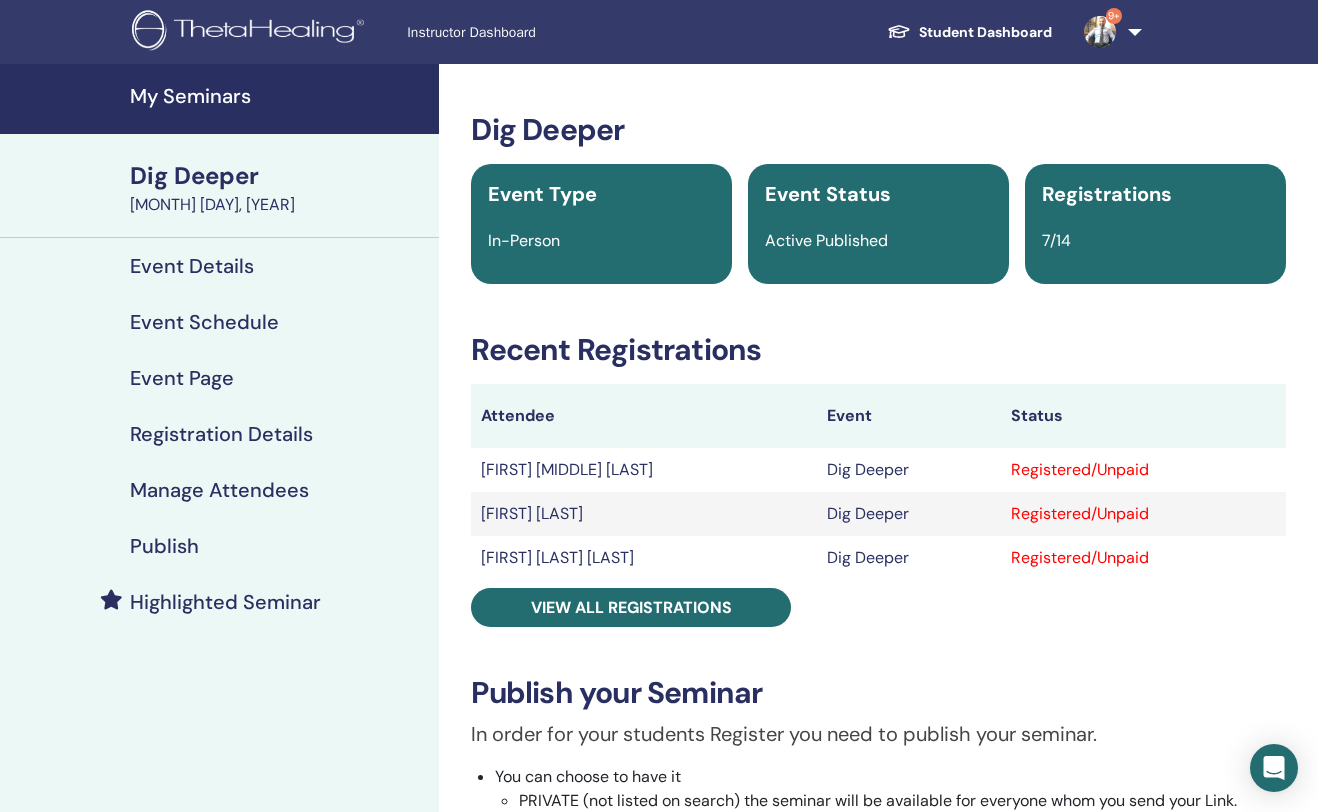 click on "Manage Attendees" at bounding box center (219, 490) 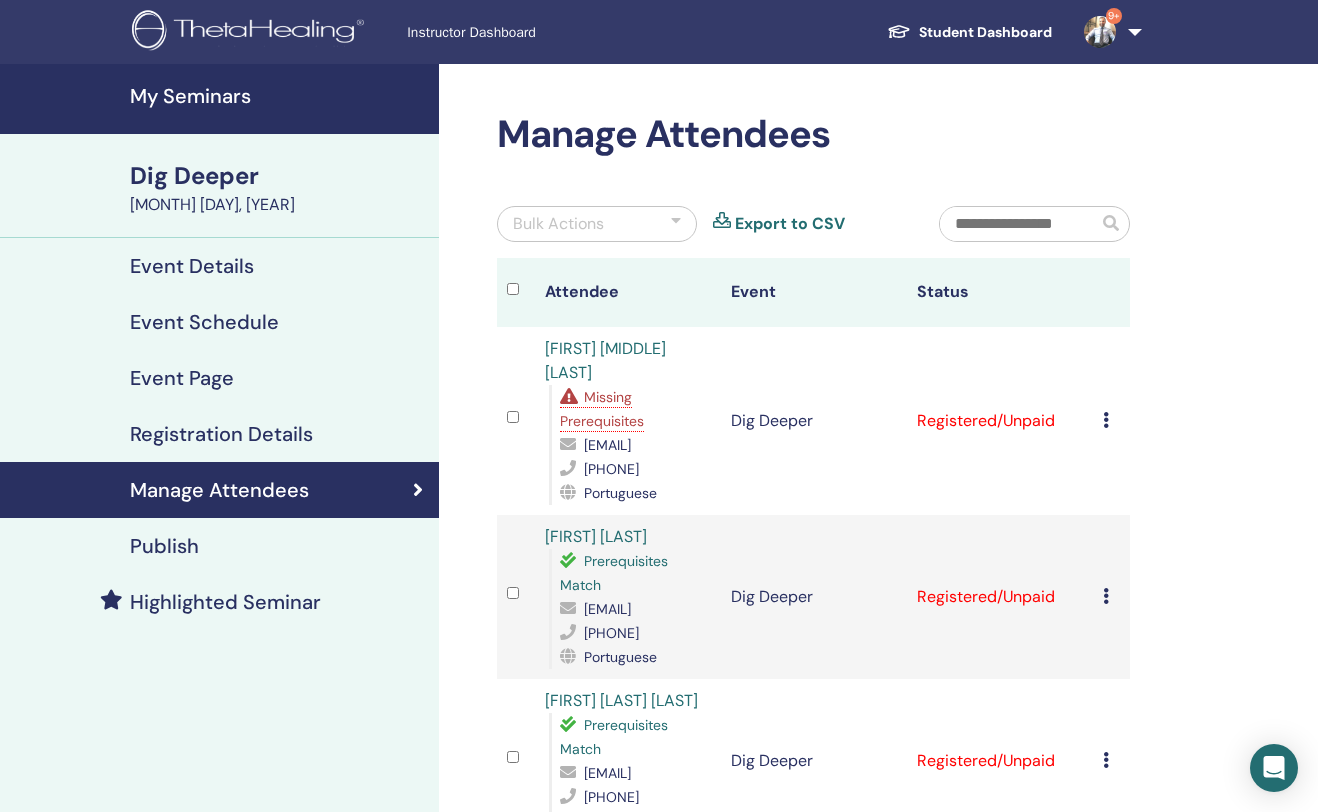 click at bounding box center [1106, 420] 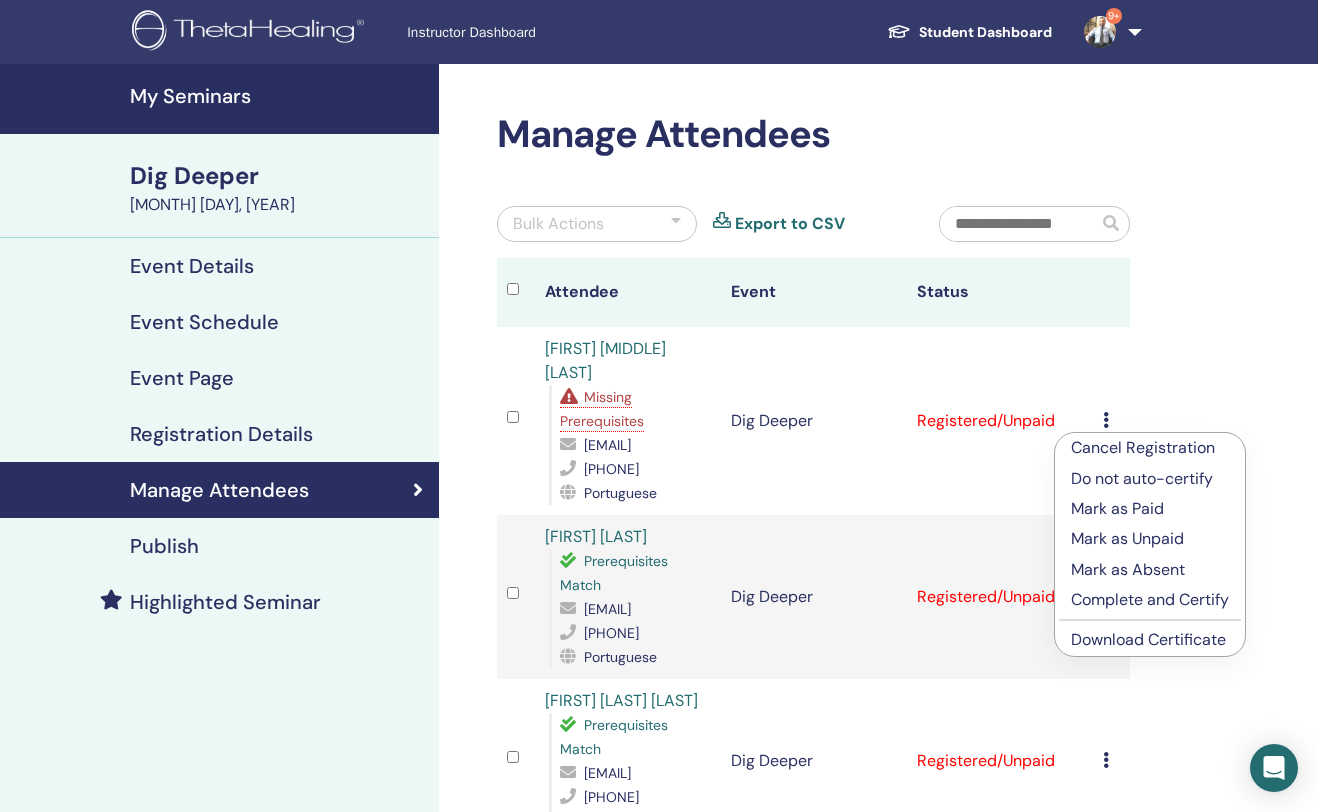 click on "Cancel Registration" at bounding box center (1150, 448) 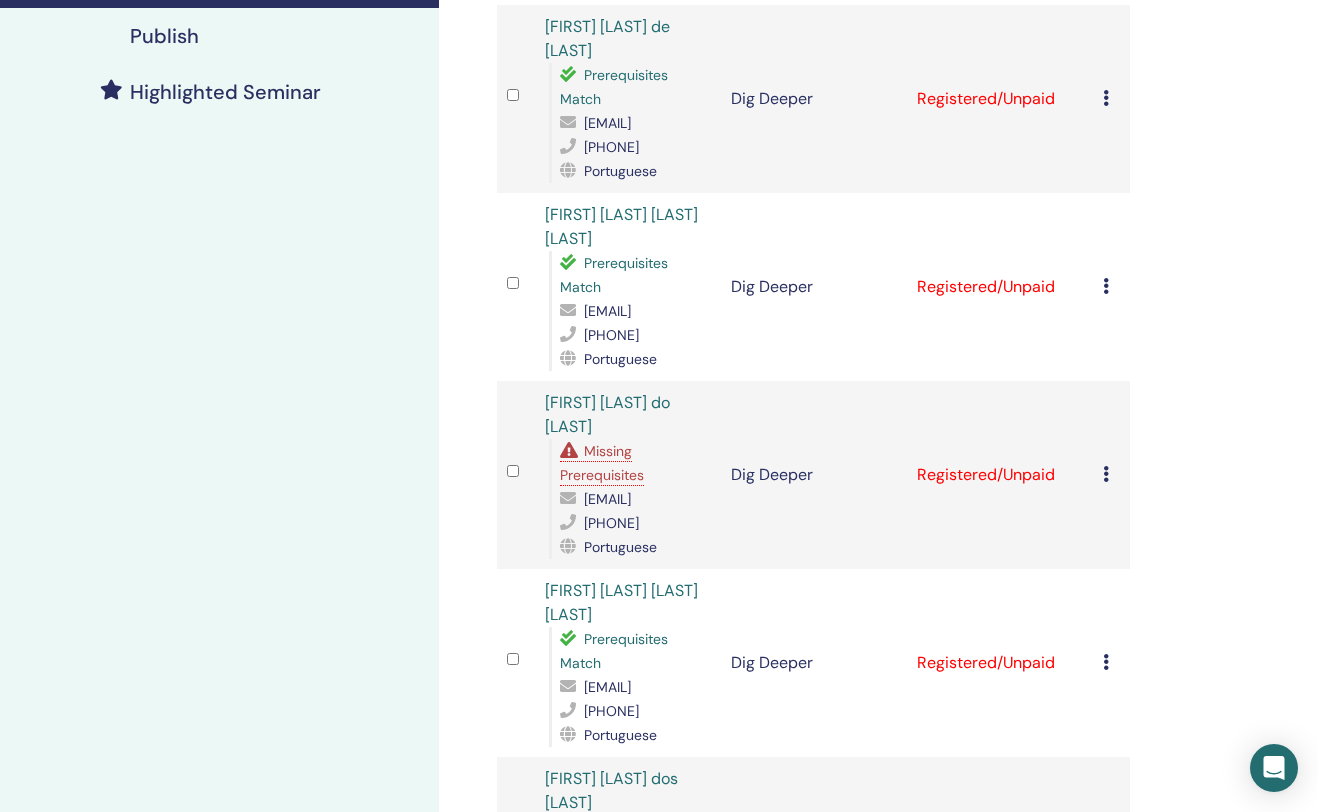 scroll, scrollTop: 601, scrollLeft: 0, axis: vertical 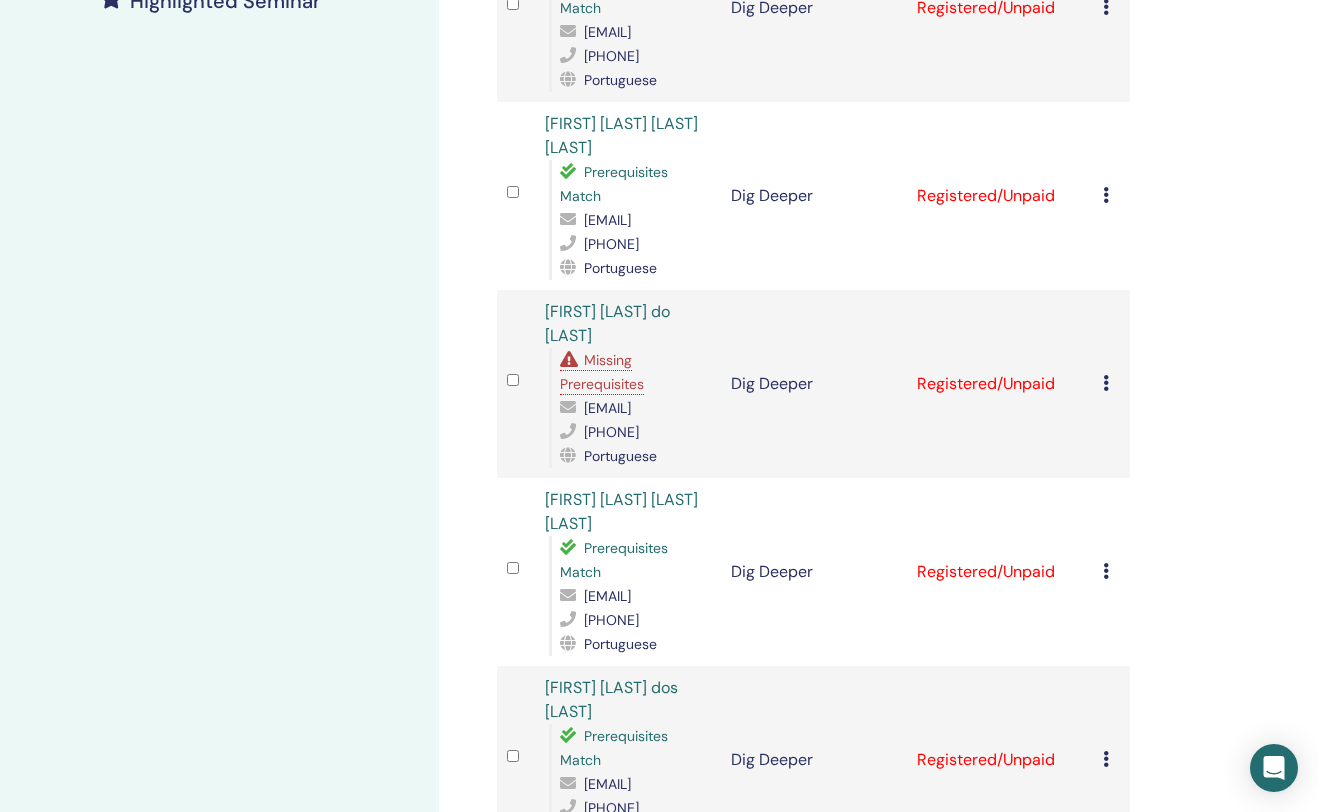 click at bounding box center (1106, 383) 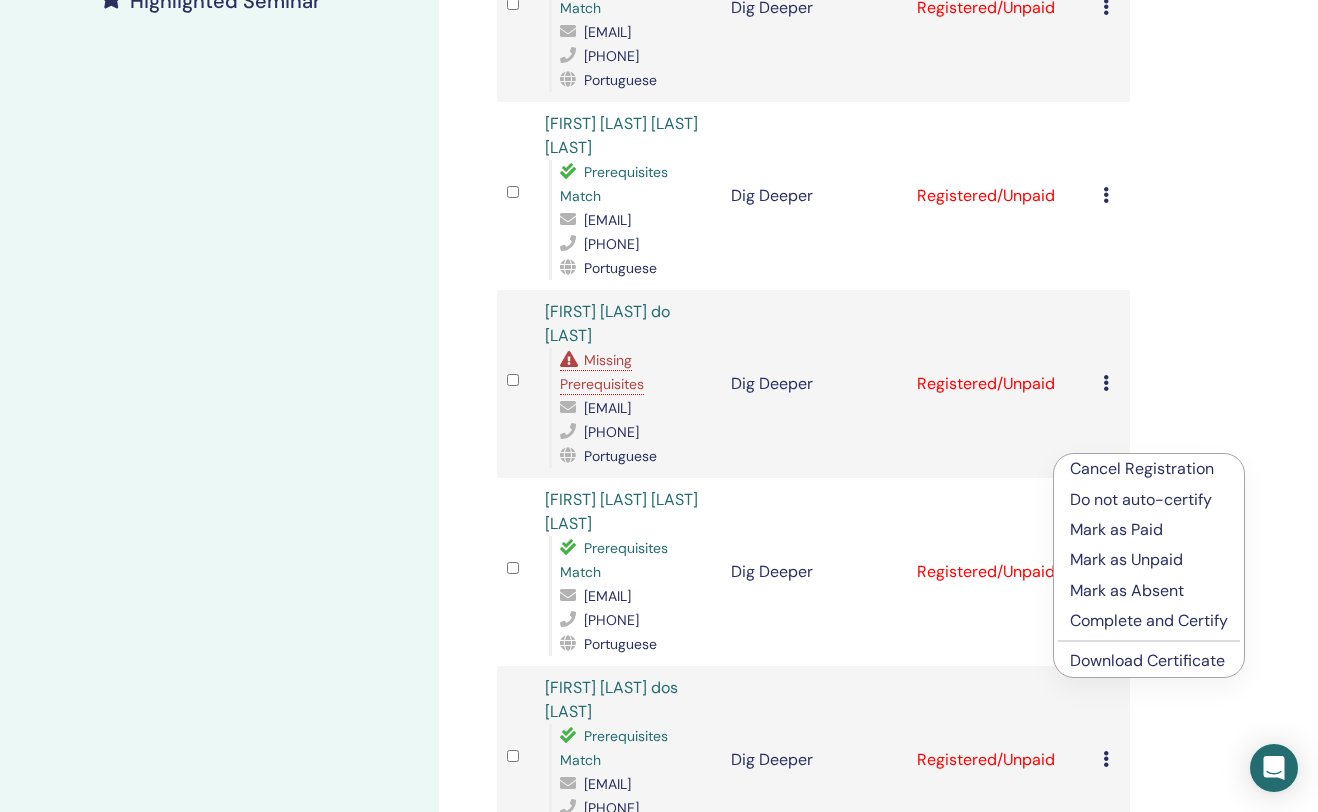 click on "Cancel Registration" at bounding box center (1149, 469) 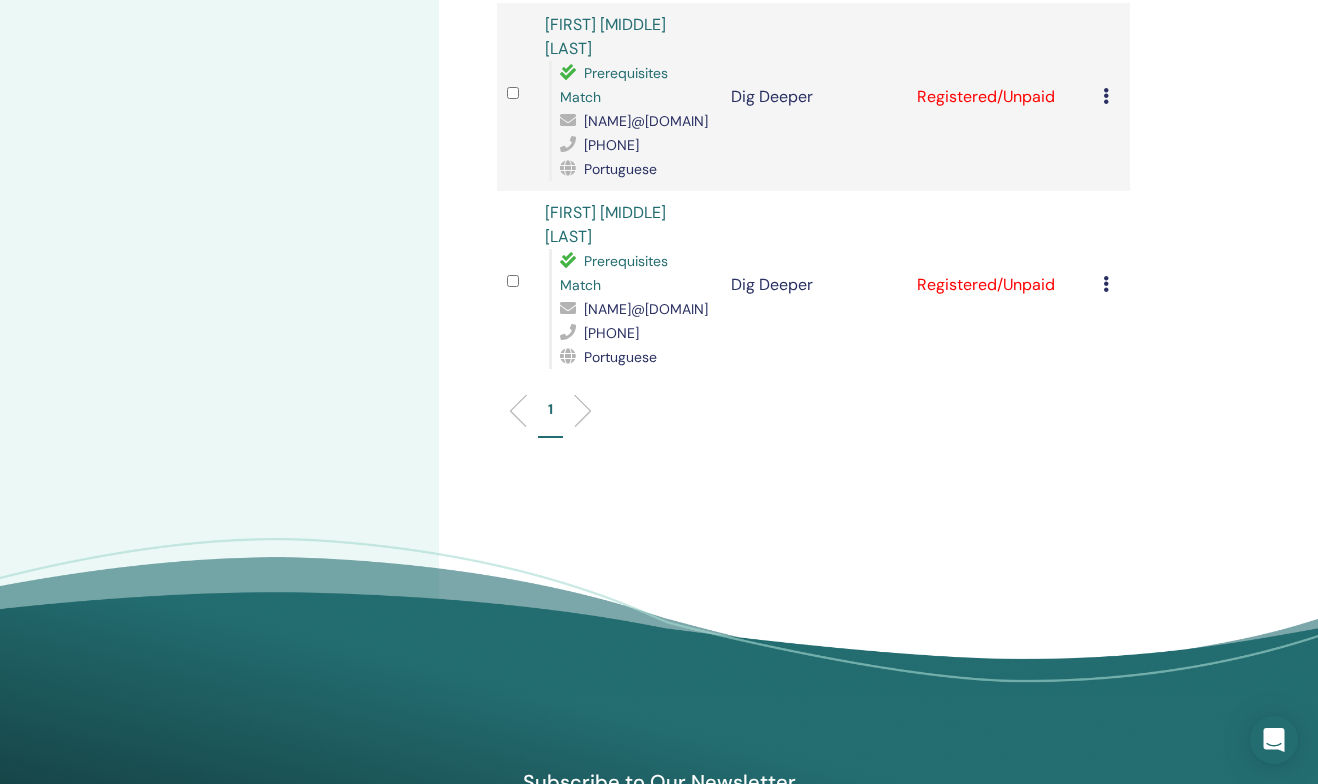 scroll, scrollTop: 1383, scrollLeft: 0, axis: vertical 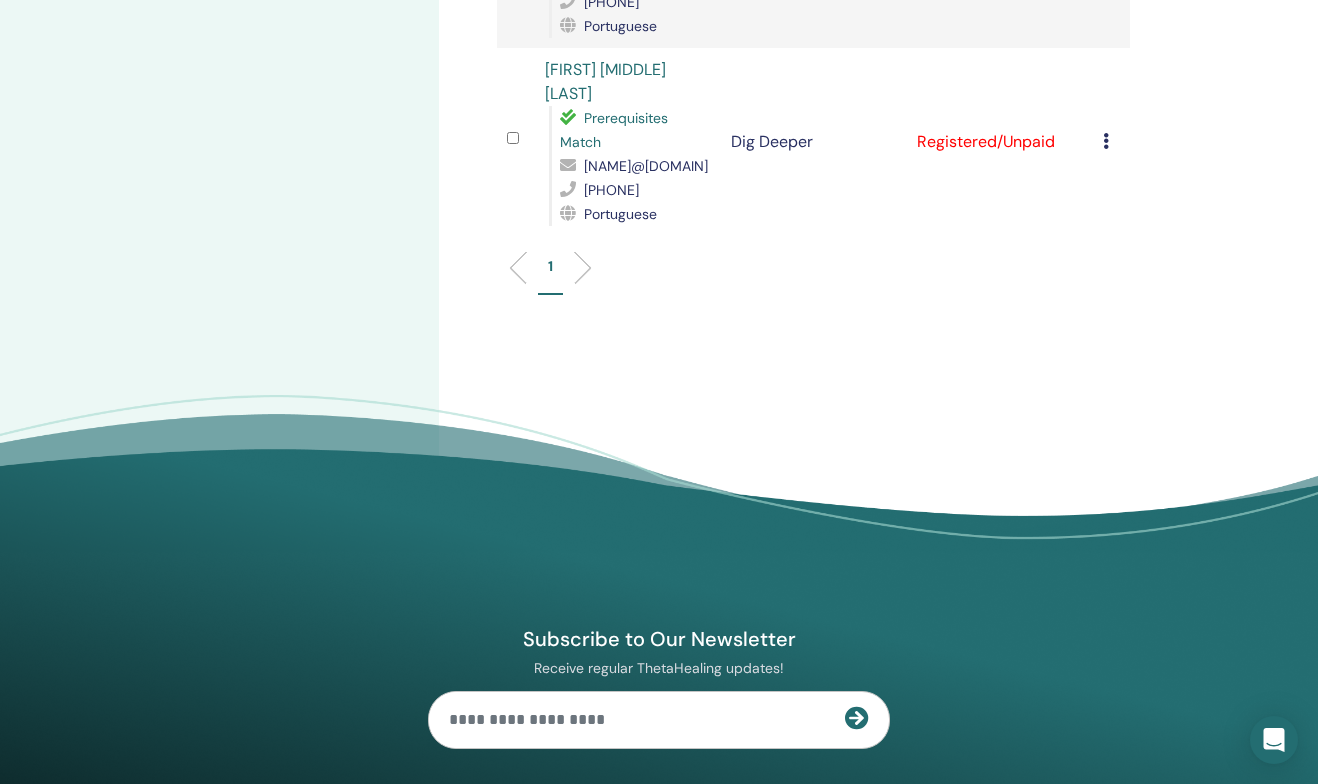 click on "Cancel Registration Do not auto-certify Mark as Paid Mark as Unpaid Mark as Absent Complete and Certify Download Certificate" at bounding box center (1111, 142) 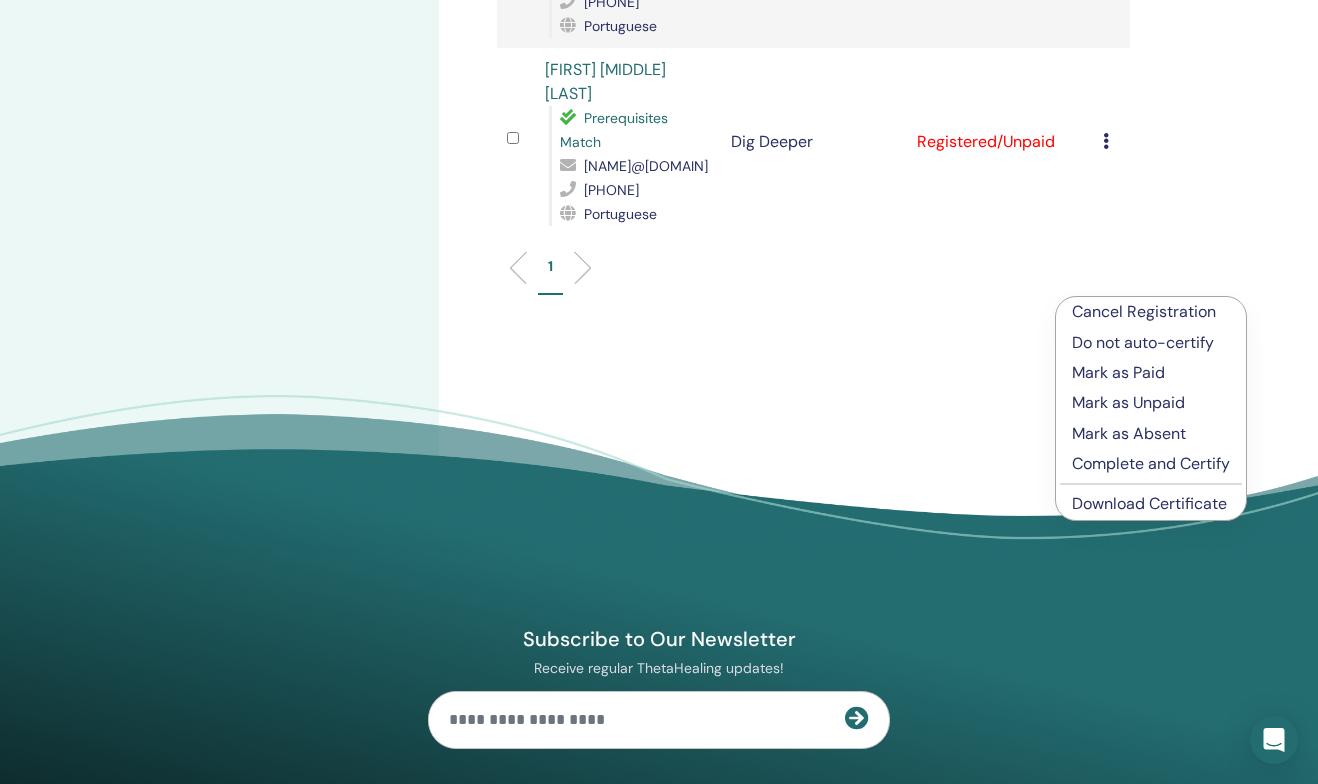 scroll, scrollTop: 1379, scrollLeft: 0, axis: vertical 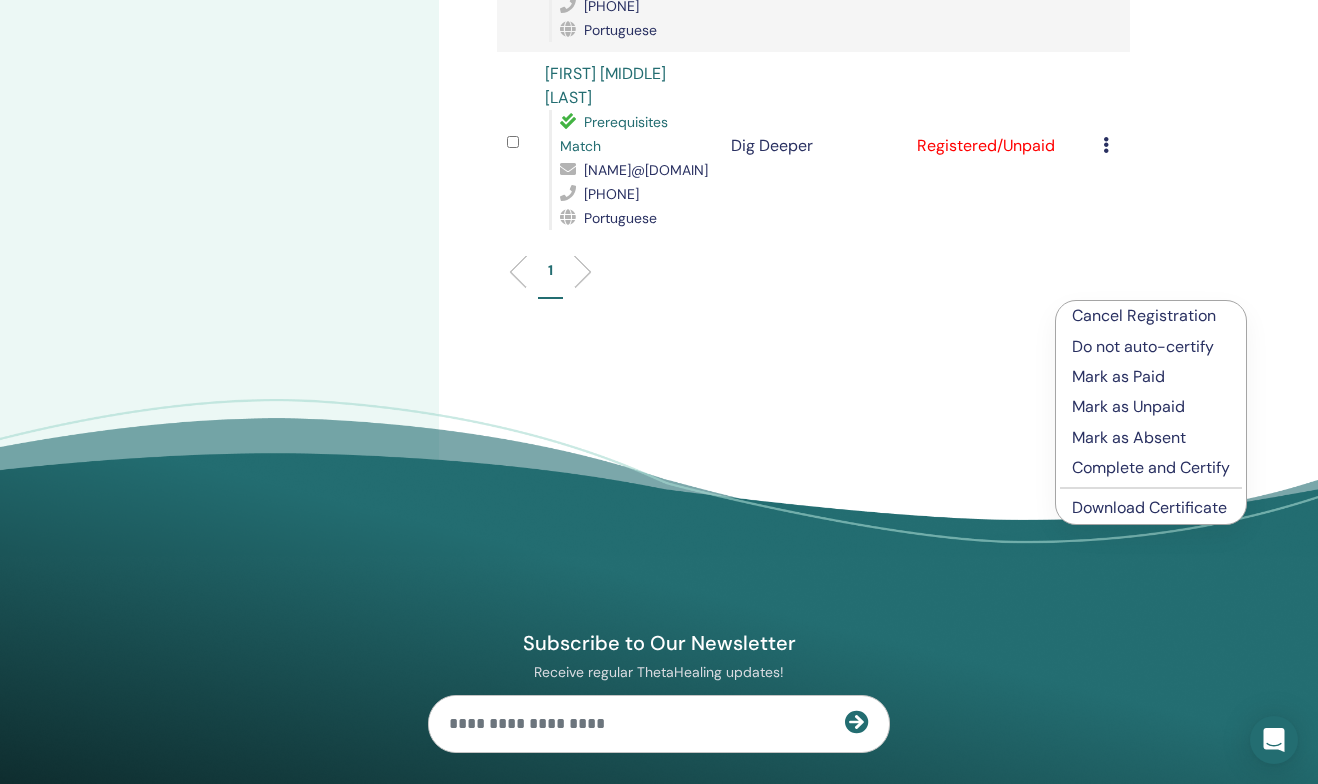 click on "Download Certificate" at bounding box center (1149, 507) 